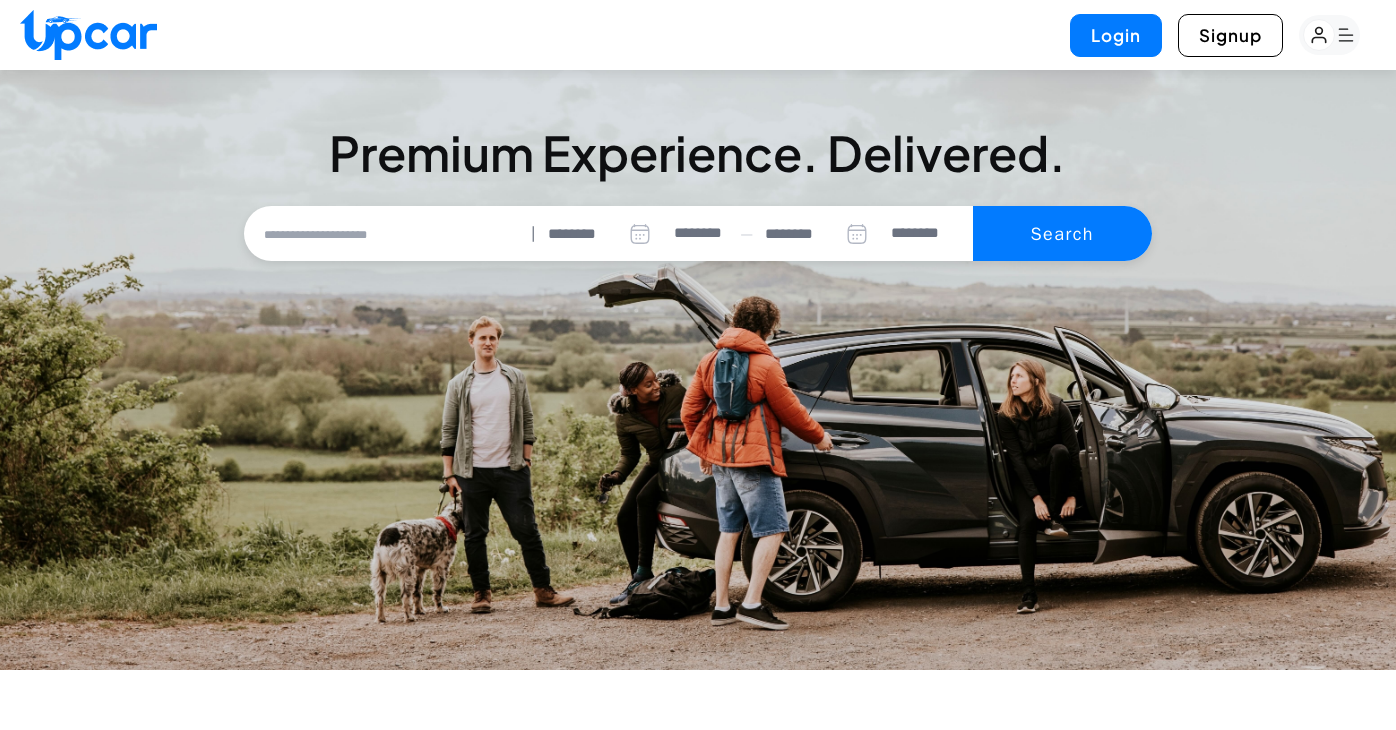 select on "********" 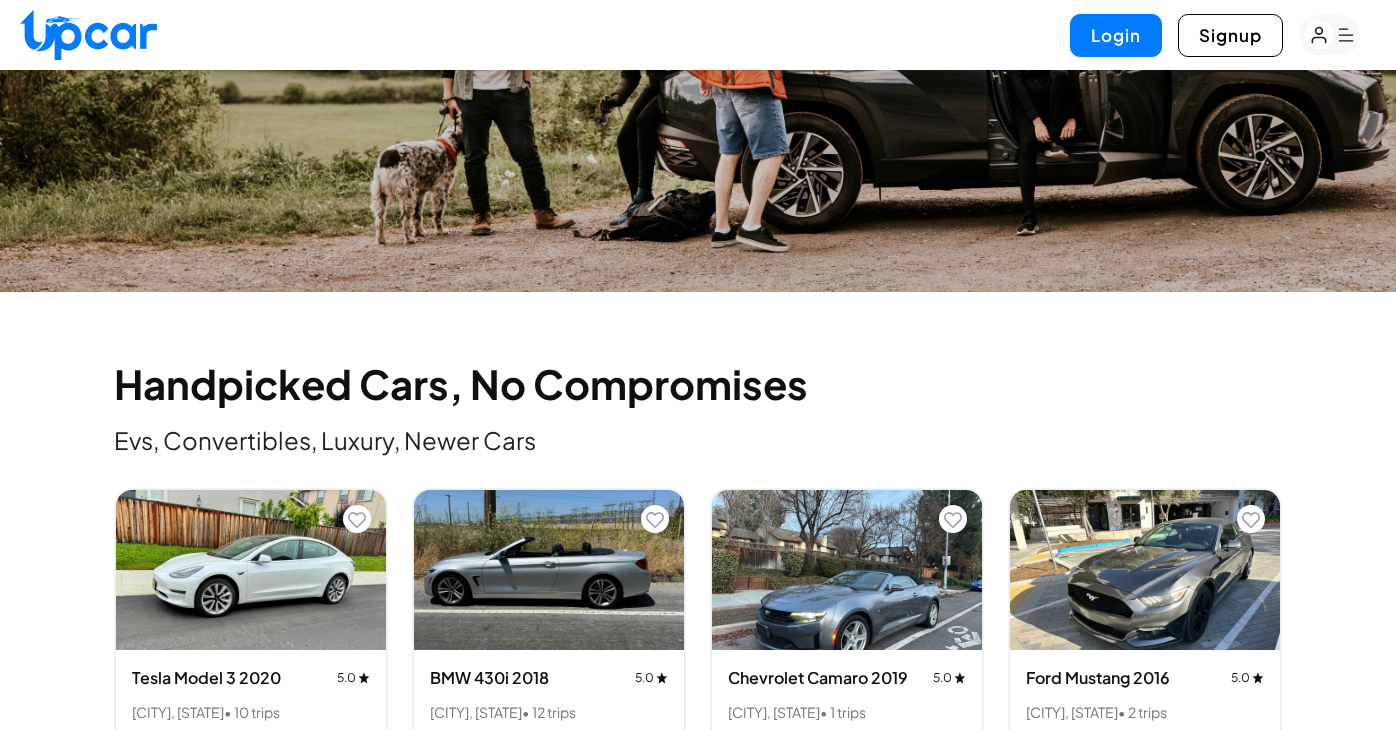scroll, scrollTop: 389, scrollLeft: 0, axis: vertical 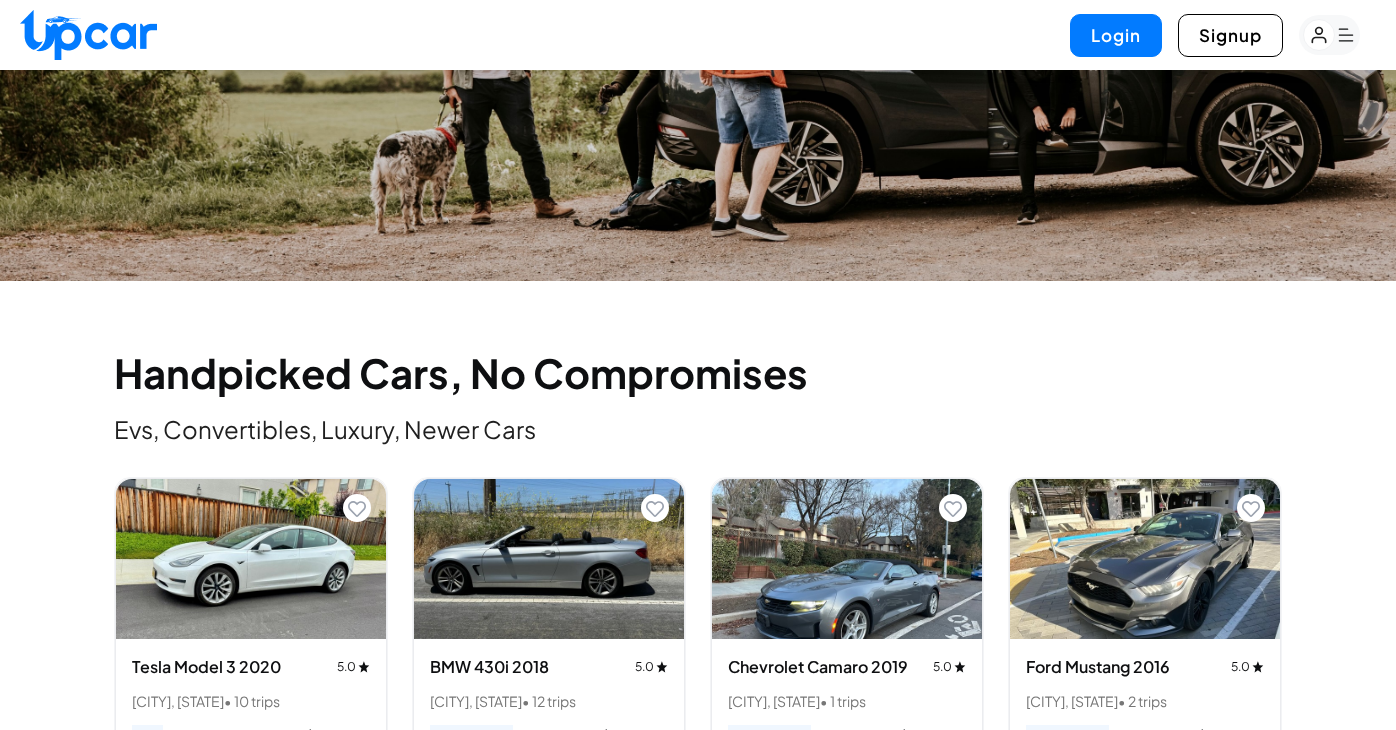 click on "**********" at bounding box center (698, 3532) 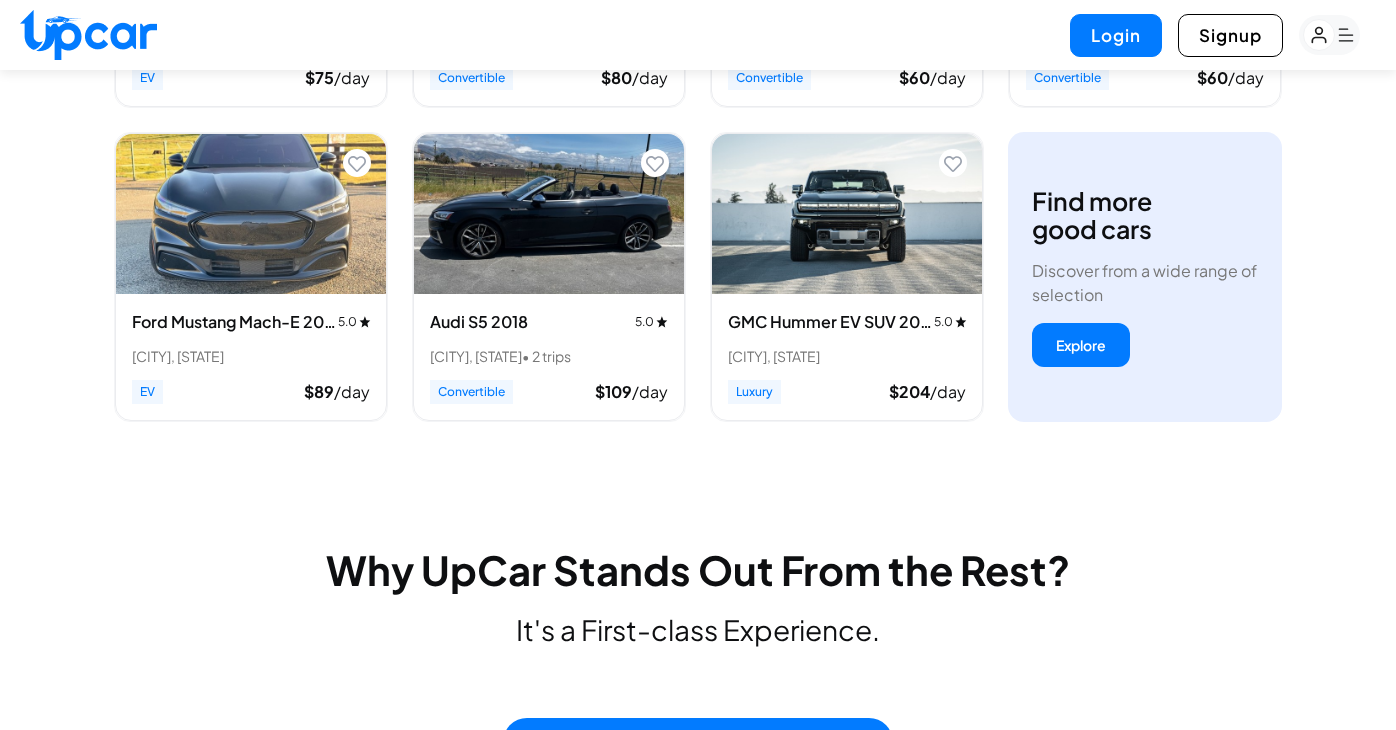 scroll, scrollTop: 1049, scrollLeft: 0, axis: vertical 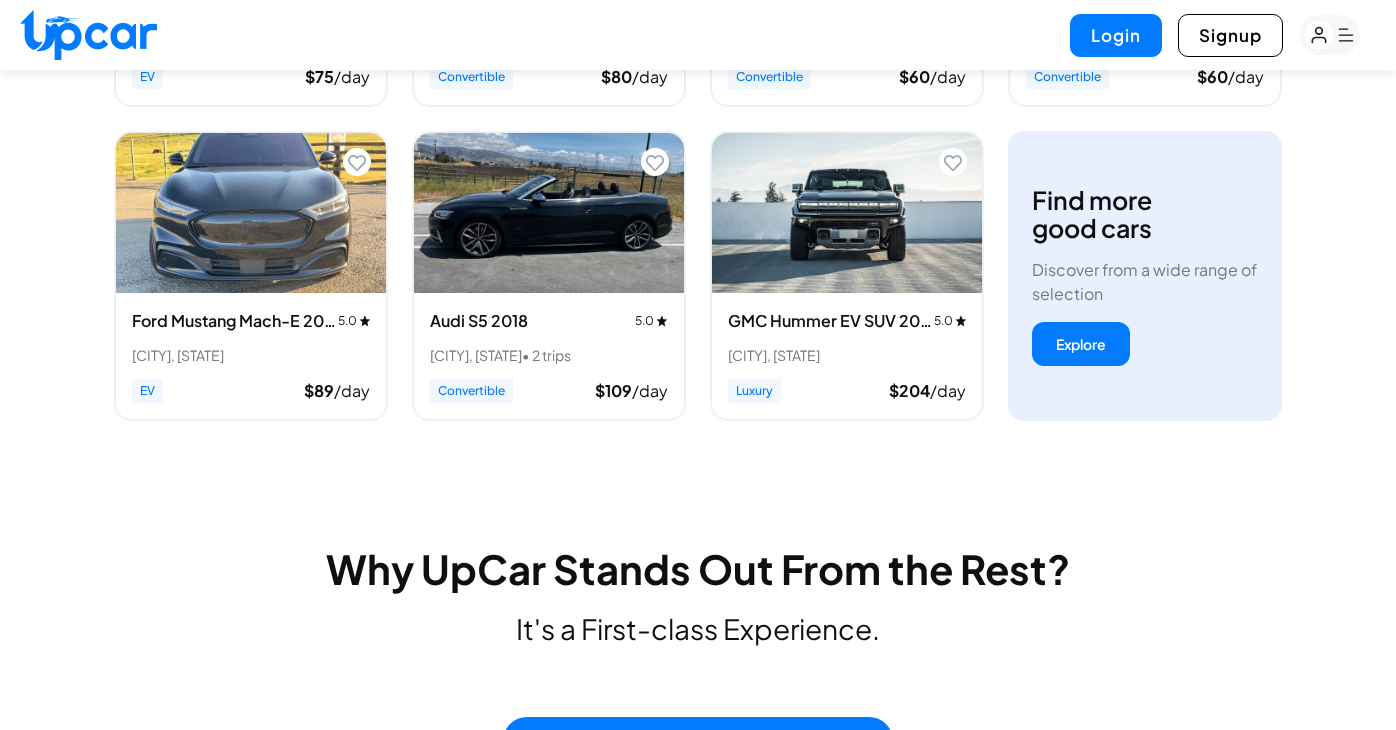 click on "GMC Hummer EV SUV 2024" at bounding box center (831, 321) 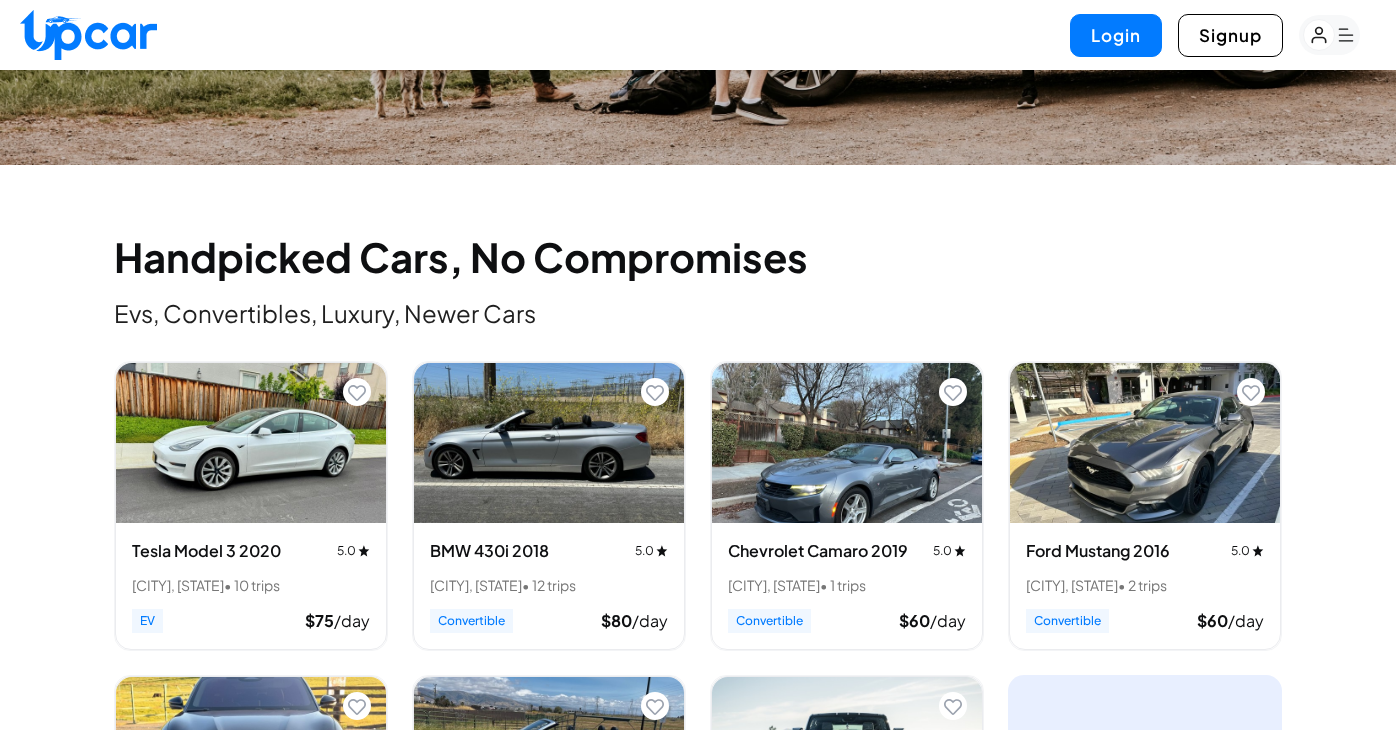 scroll, scrollTop: 0, scrollLeft: 0, axis: both 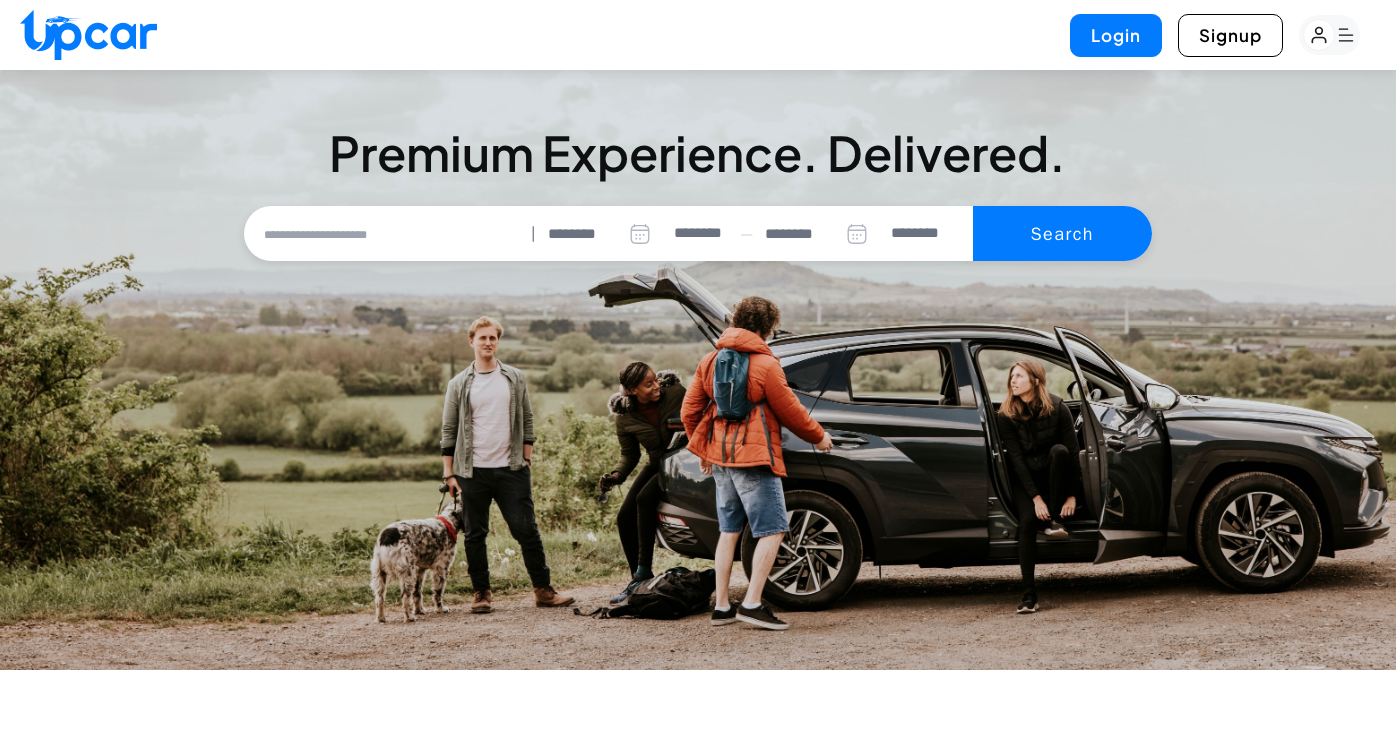 click at bounding box center (386, 234) 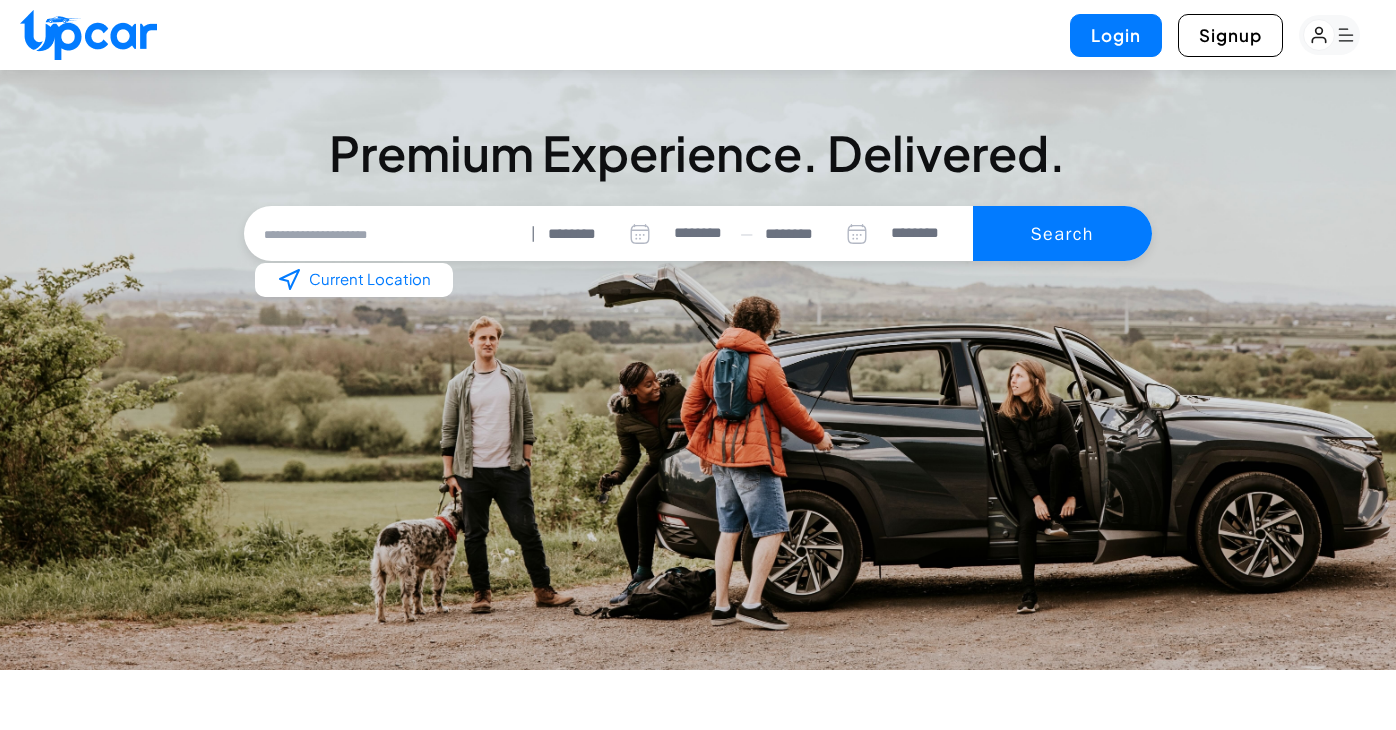 click on "Current Location" at bounding box center (354, 280) 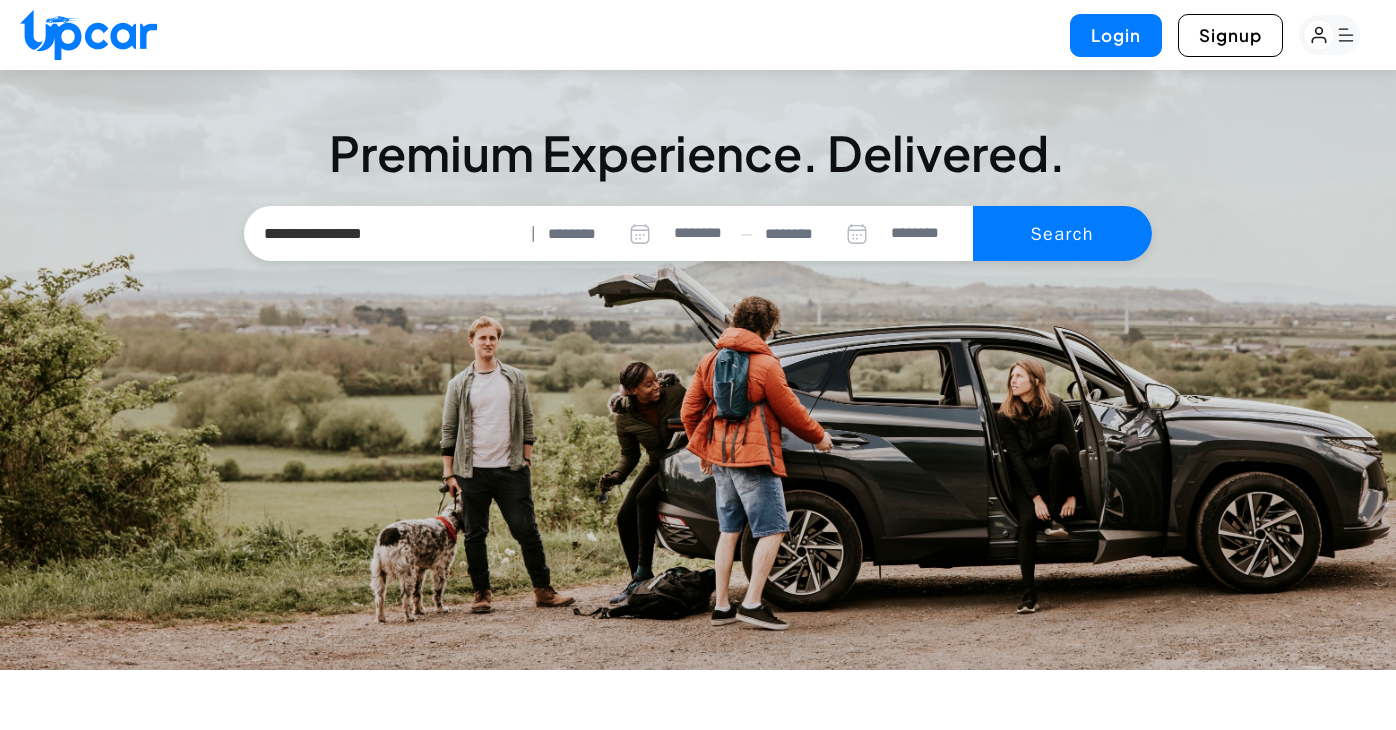 click on "**********" at bounding box center [386, 234] 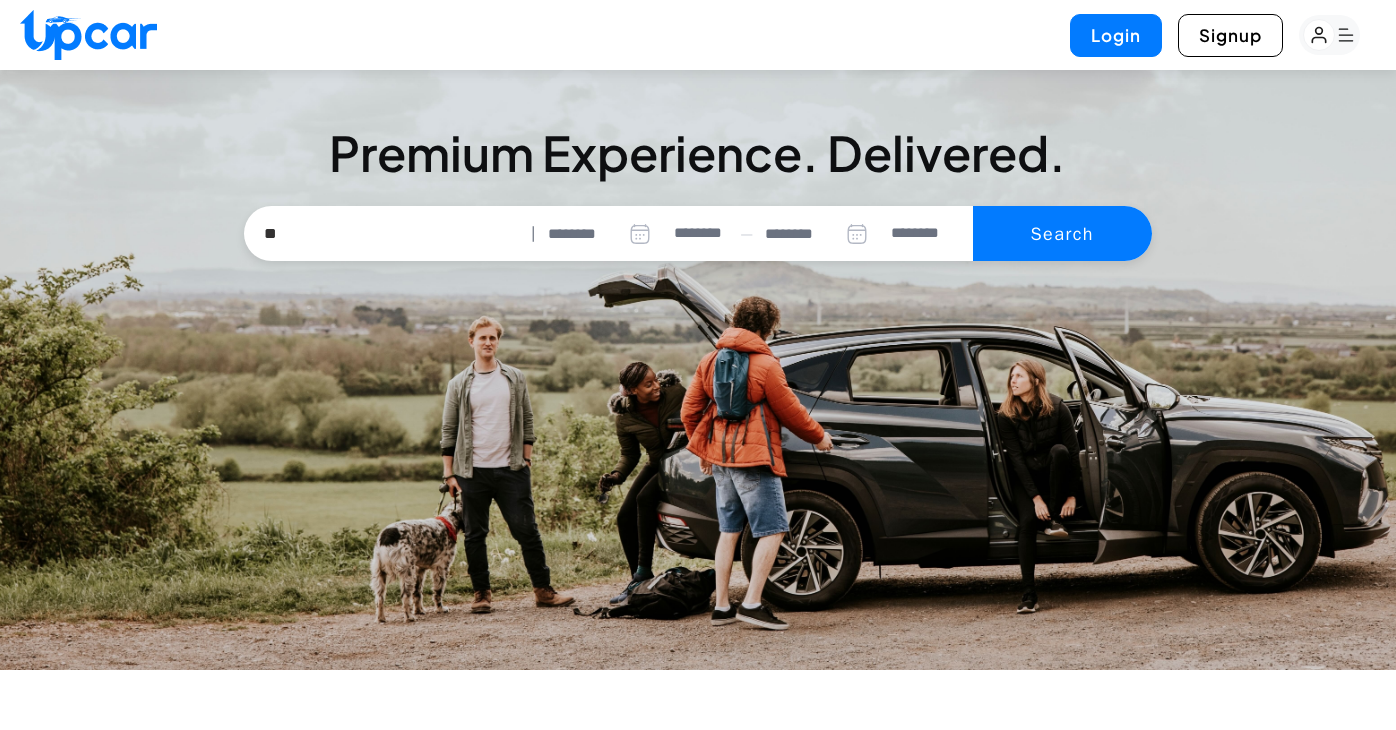 type on "*" 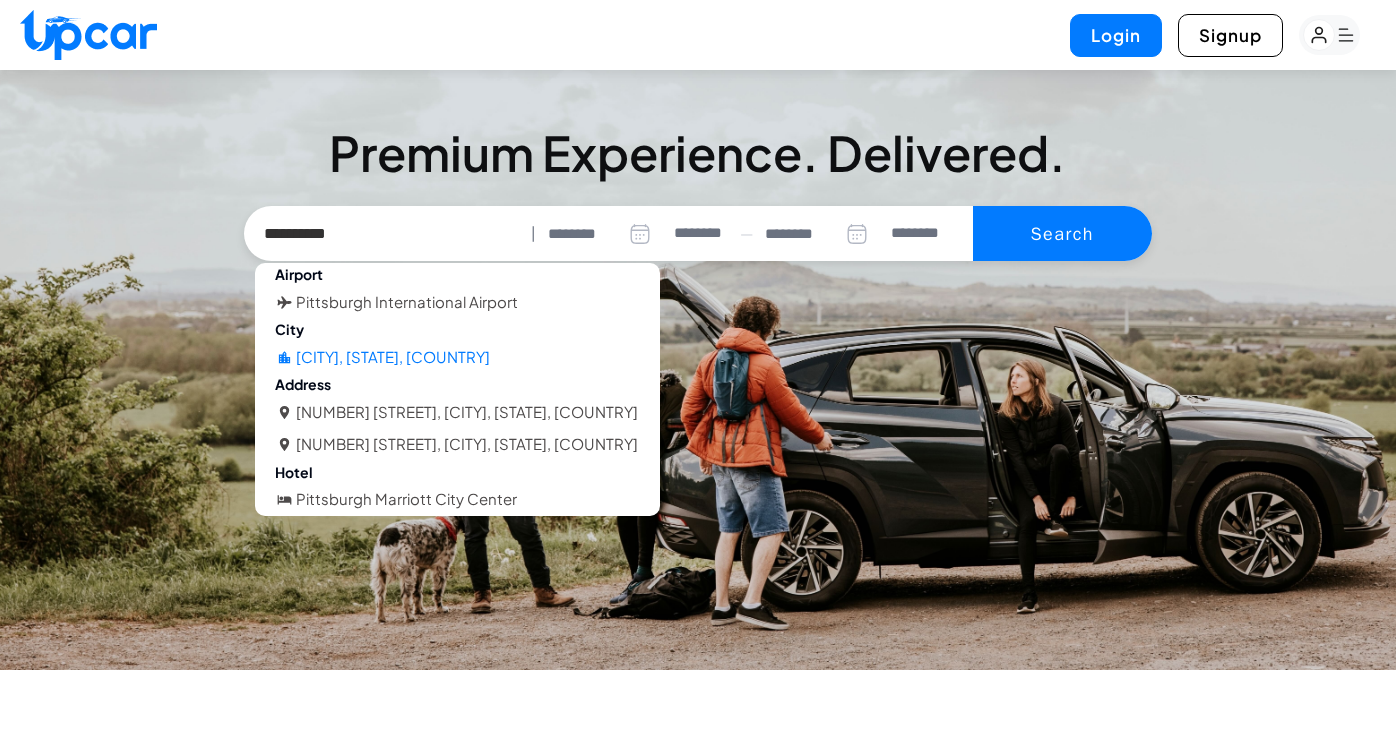click on "[CITY], [STATE], [COUNTRY]" at bounding box center (457, 357) 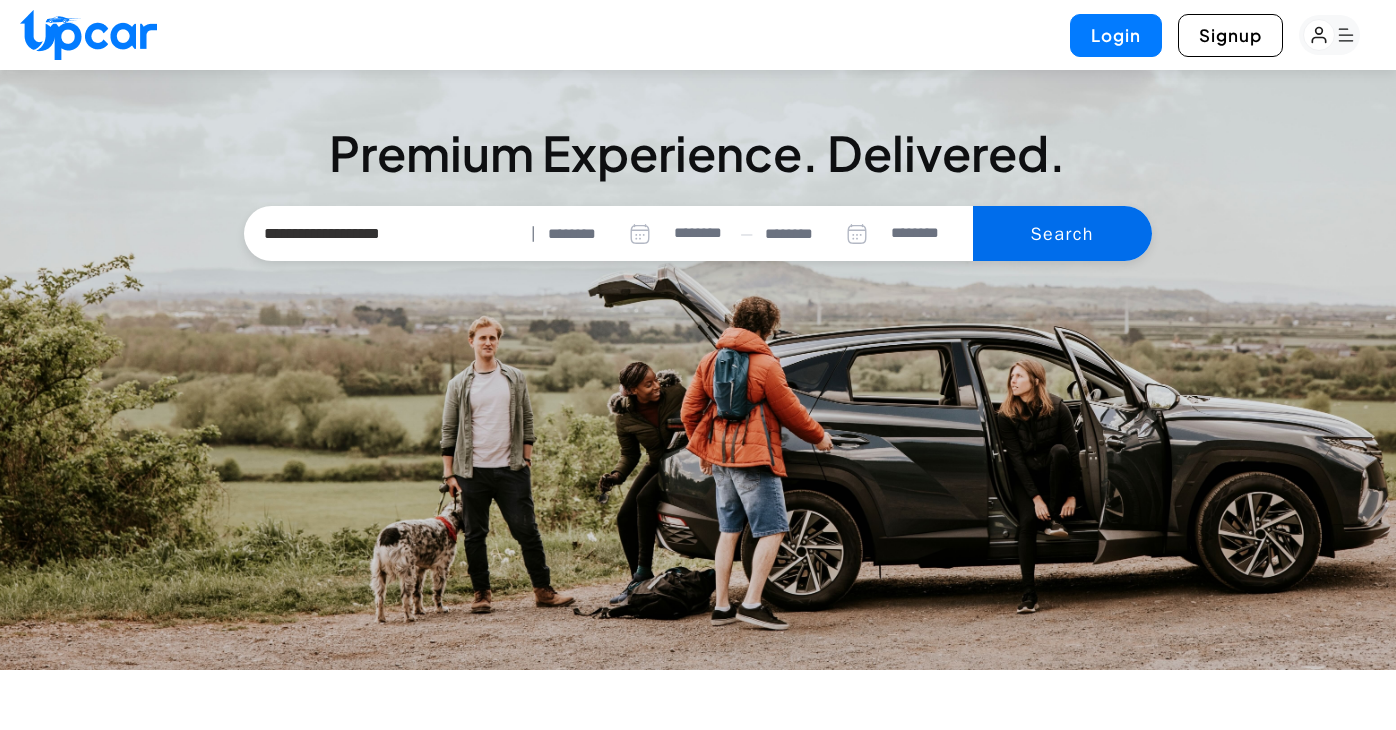 click on "Search" at bounding box center [1062, 234] 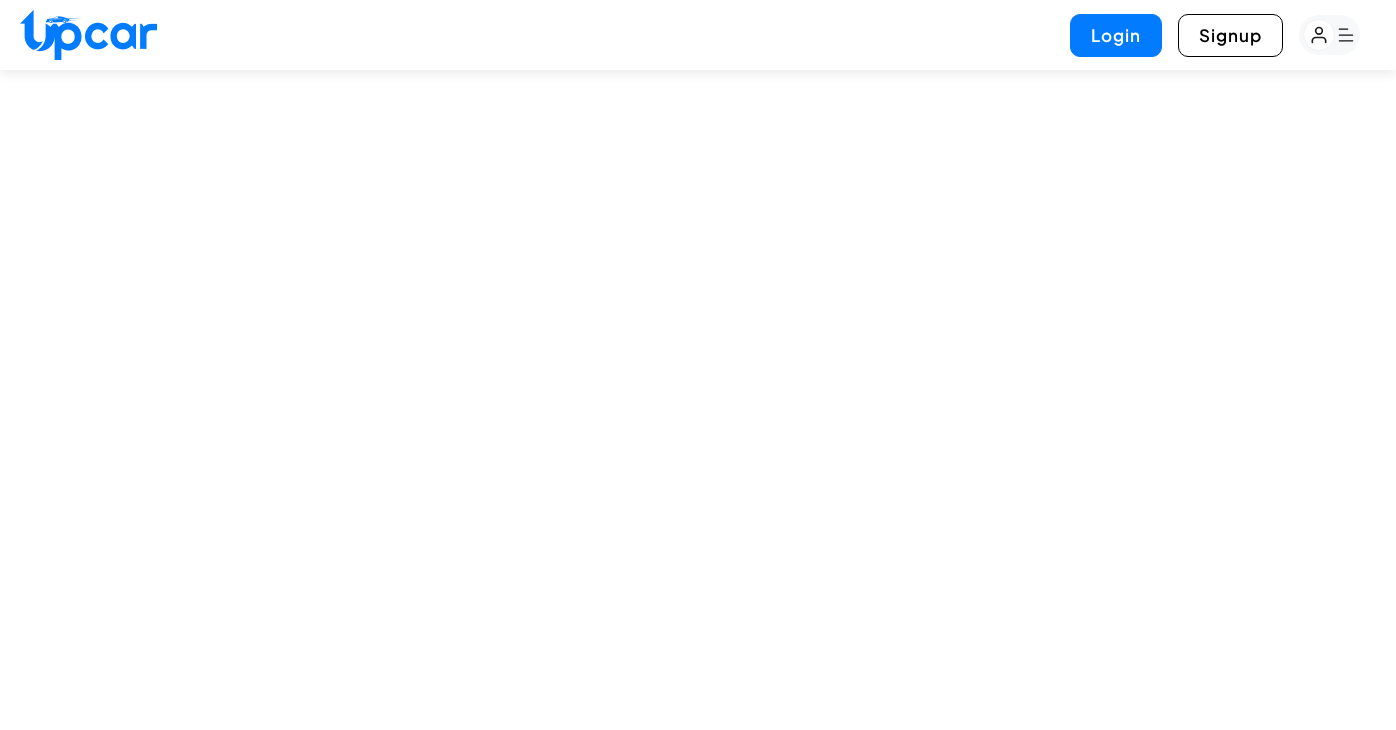 select on "********" 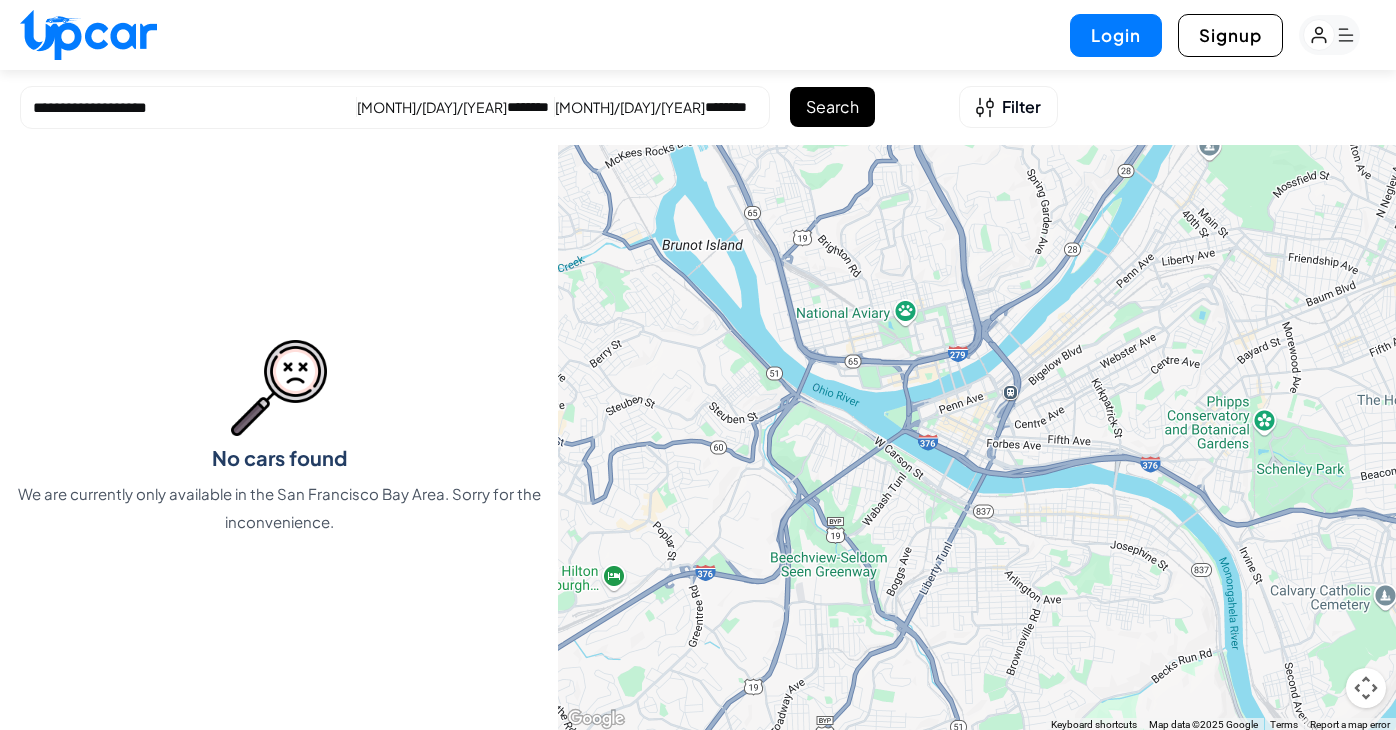 select on "********" 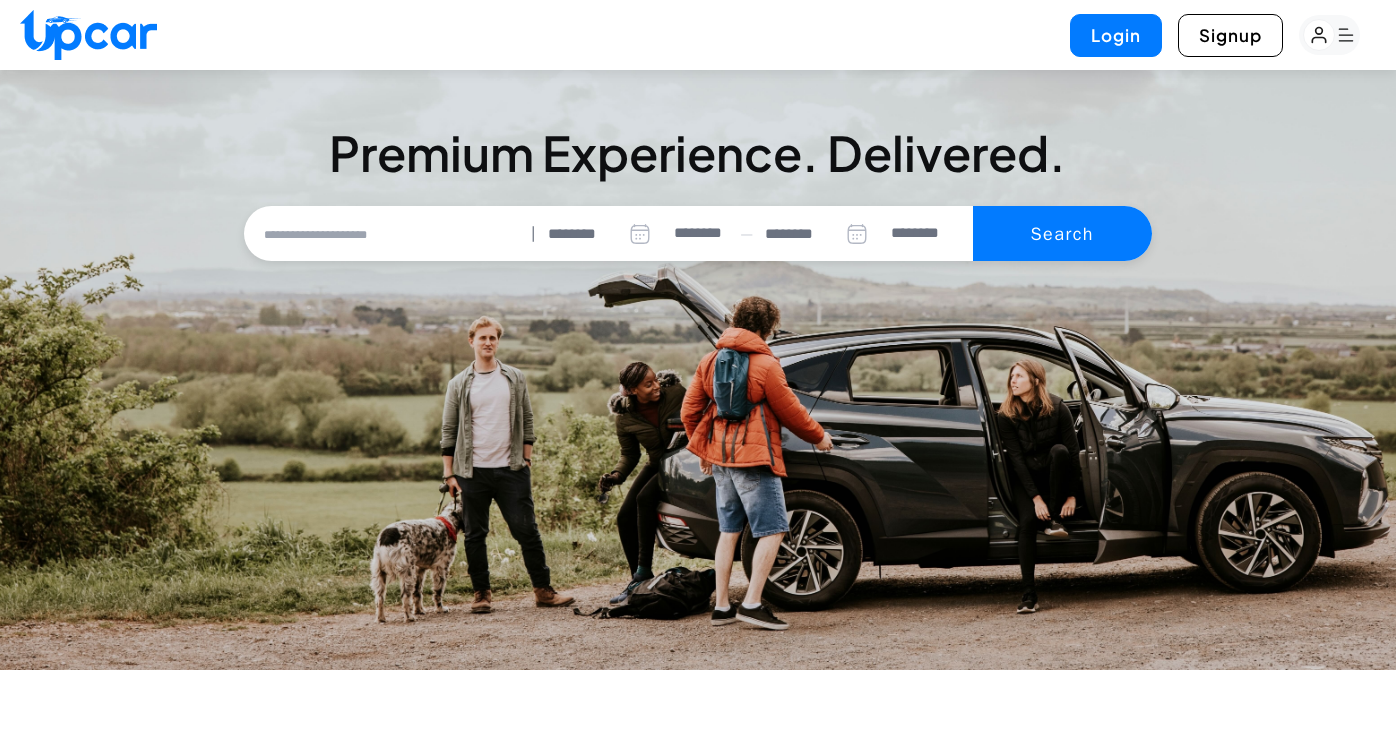 click on "**********" at bounding box center (698, 370) 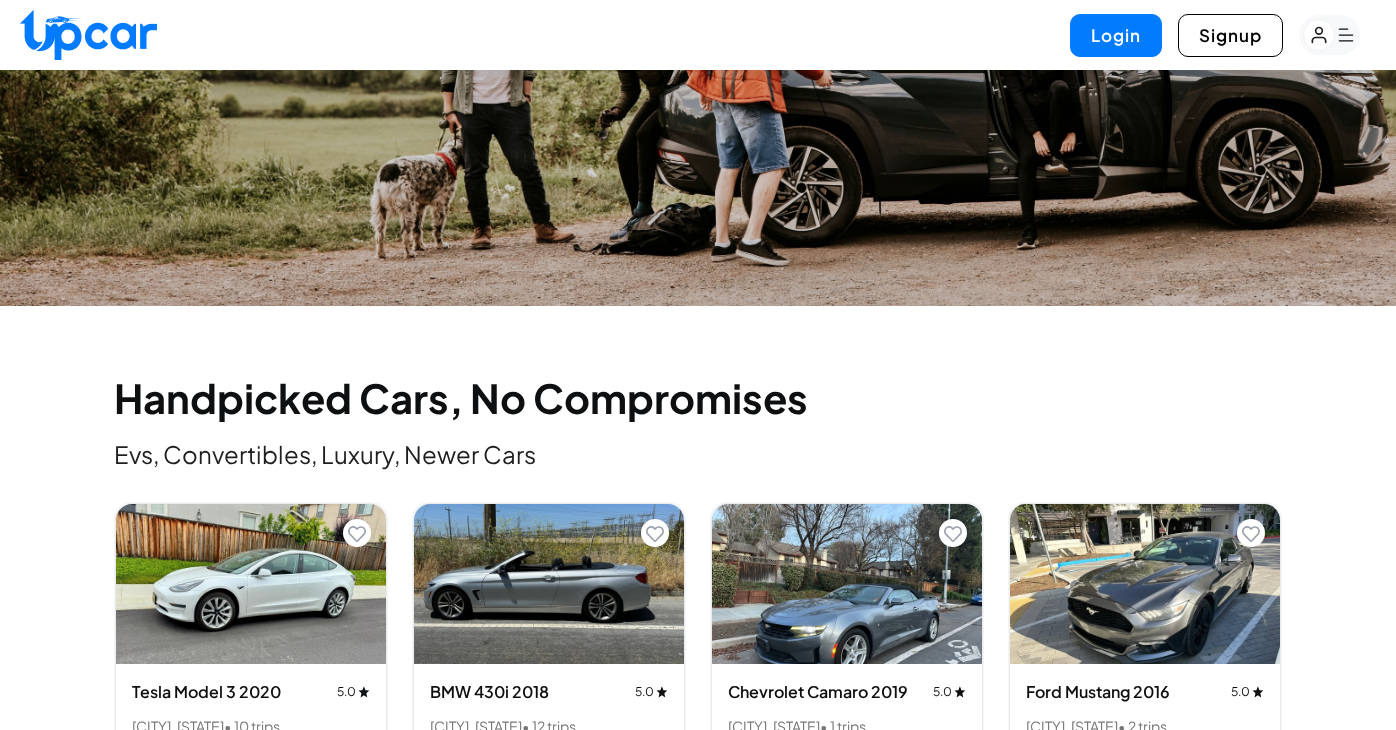 scroll, scrollTop: 632, scrollLeft: 0, axis: vertical 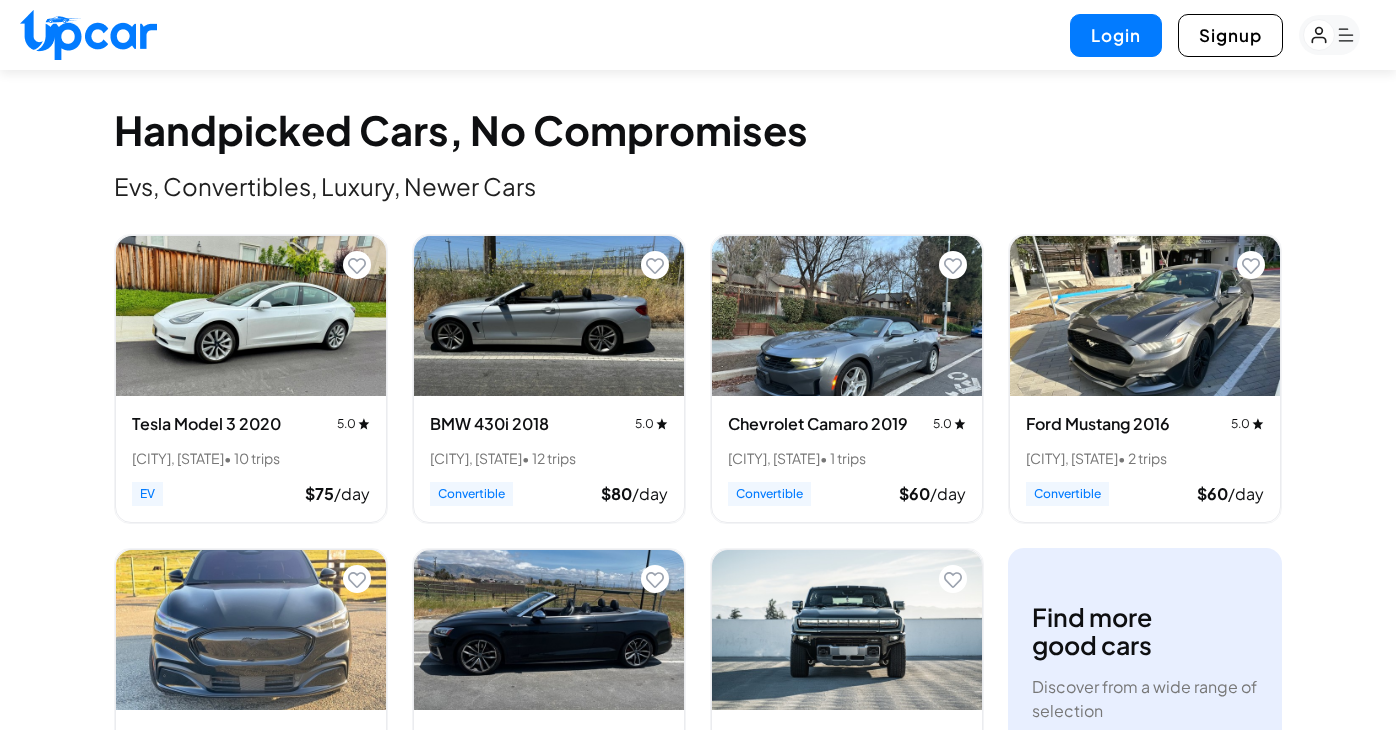 click on "Handpicked Cars, No Compromises Evs, Convertibles, Luxury, Newer Cars Handpicked Cars, No Compromises Evs, Convertibles, Luxury, Newer Cars All Evs Convertibles 7 Seater Luxury Tesla Model 3 2020 5.0 [CITY], [STATE]  • 10 trips EV $ 75 /day BMW 430i 2018 5.0 [CITY], [STATE]  • 12 trips Convertible $ 80 /day Chevrolet Camaro 2019 5.0 [CITY], [STATE]  • 1 trips Convertible $ 60 /day Ford Mustang 2016 5.0 [CITY], [STATE]  • 2 trips Convertible $ 60 /day Ford Mustang Mach-E 2023 5.0 [CITY], [STATE] EV $ 89 /day Audi S5 2018 5.0 [CITY], [STATE]  • 2 trips Convertible $ 109 /day GMC Hummer EV SUV 2024 5.0 [CITY], [STATE] Luxury $ 204 /day Find more  good cars Discover from a wide range of selection Explore Why UpCar Stands Out From the Rest? Why UpCar? It's a First-class Experience. Upcar Traditional rentals Doorstep Delivery, No Lines Your Choice Professionals Only Platform White-Glove Customer Support No Hidden Fees and No Surprises Win a BMW — just by renting with UpCar. Terms & Conditions" at bounding box center (698, 3329) 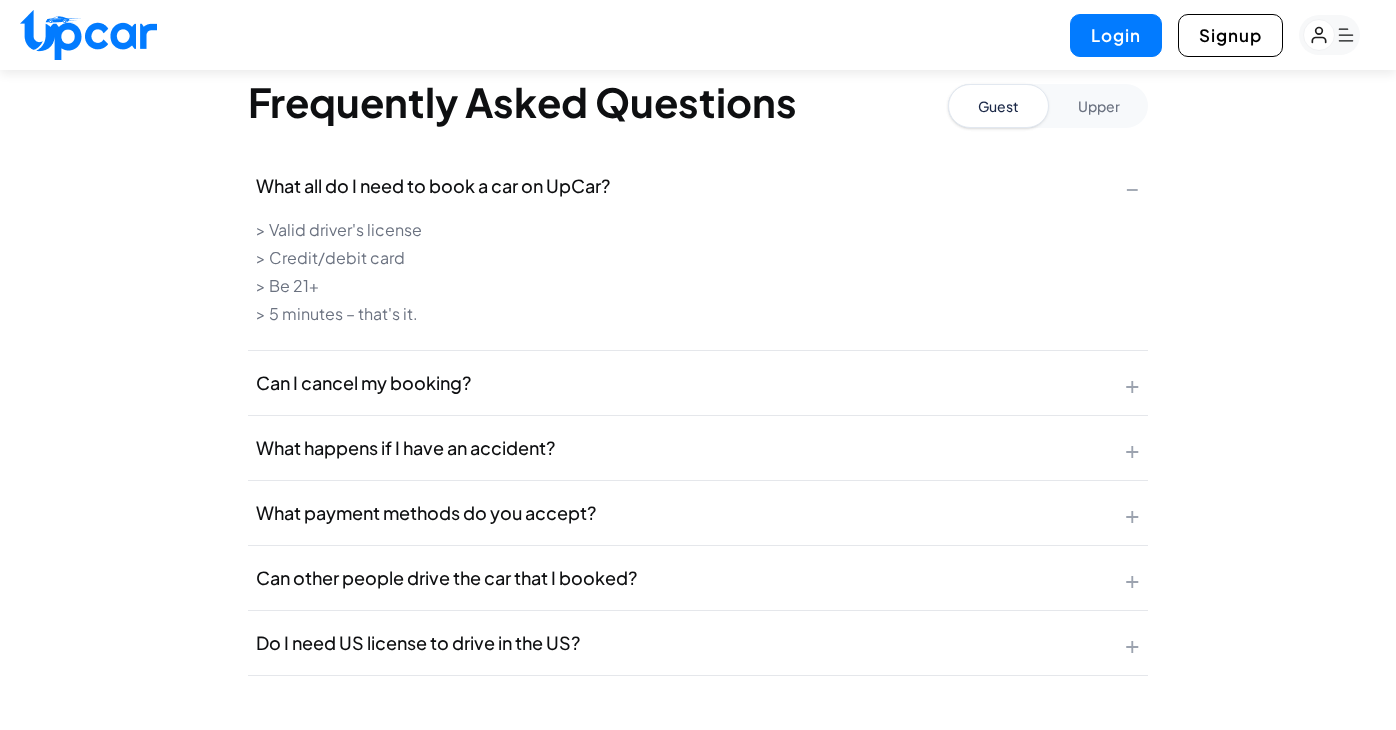 scroll, scrollTop: 6506, scrollLeft: 0, axis: vertical 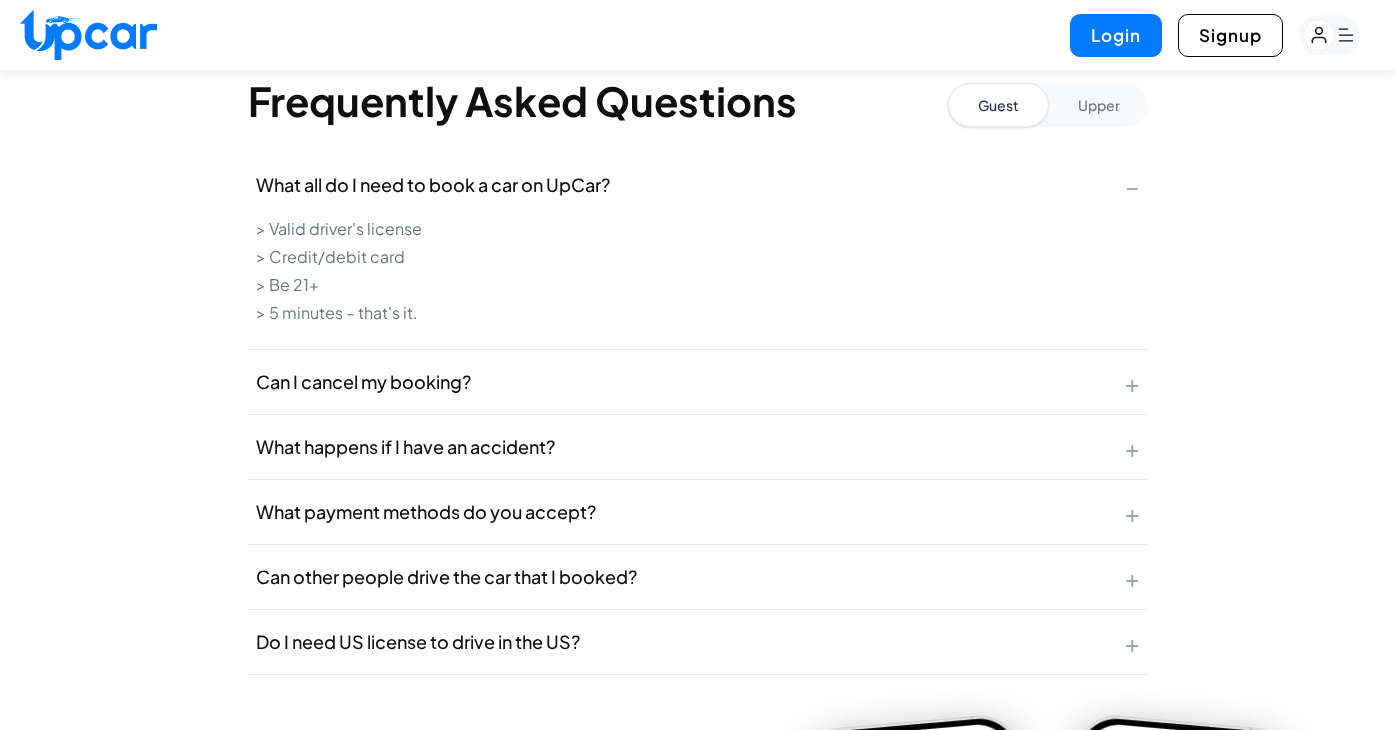 click on "Upper" at bounding box center (1098, 105) 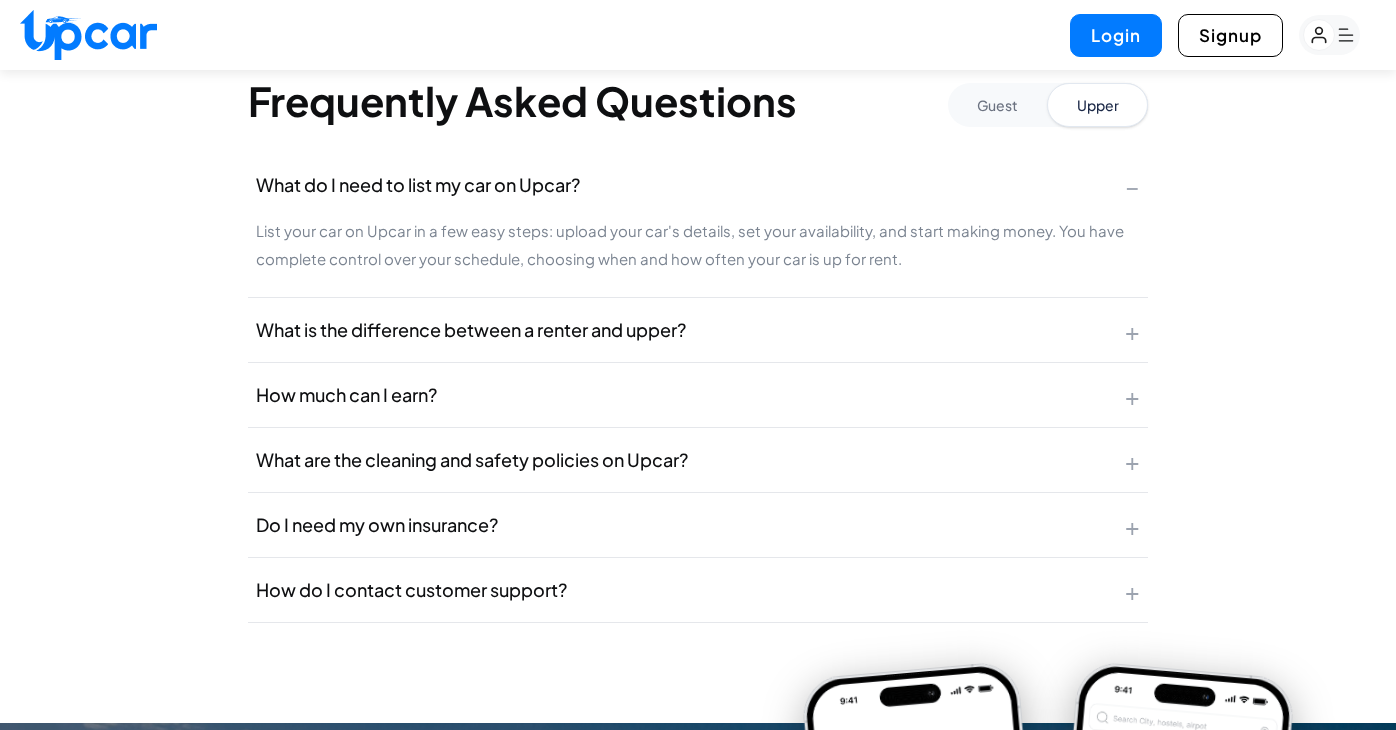 click on "Guest" at bounding box center (997, 105) 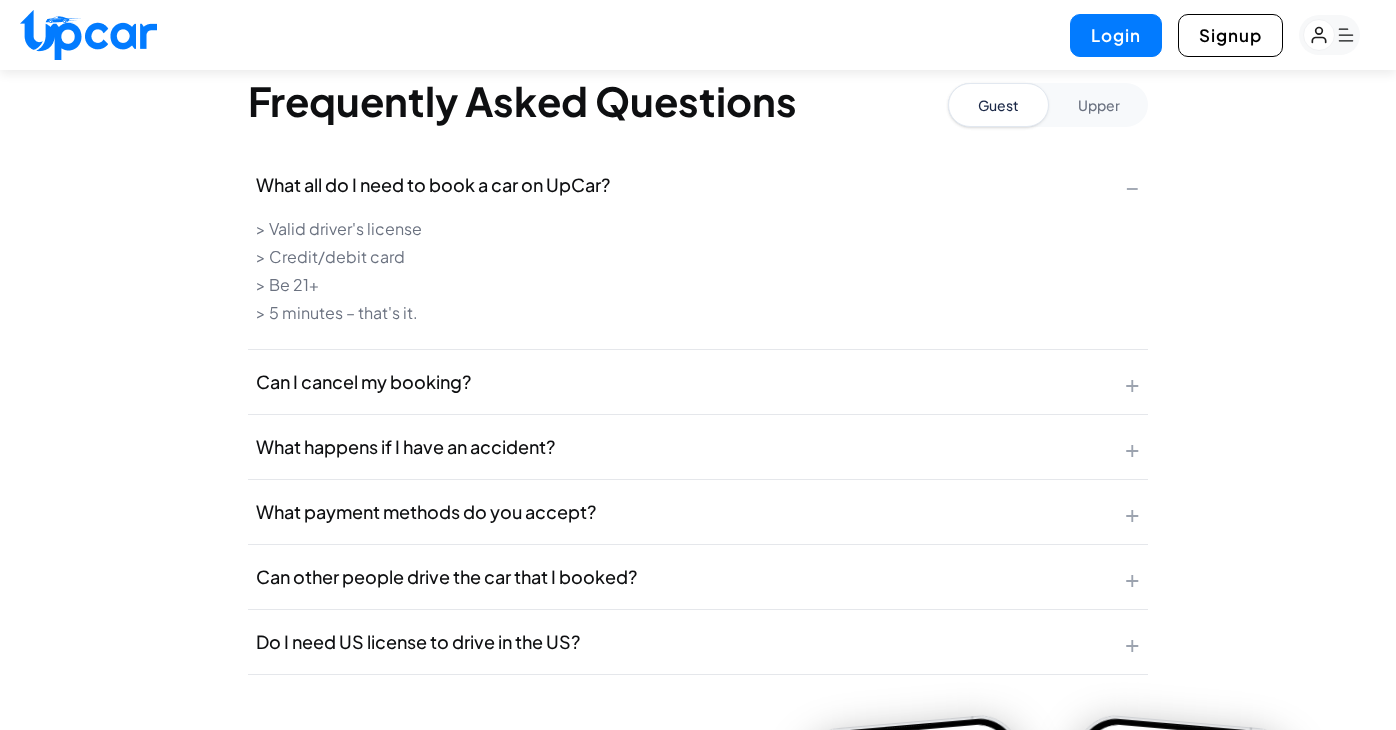 click on "Upper" at bounding box center (1098, 105) 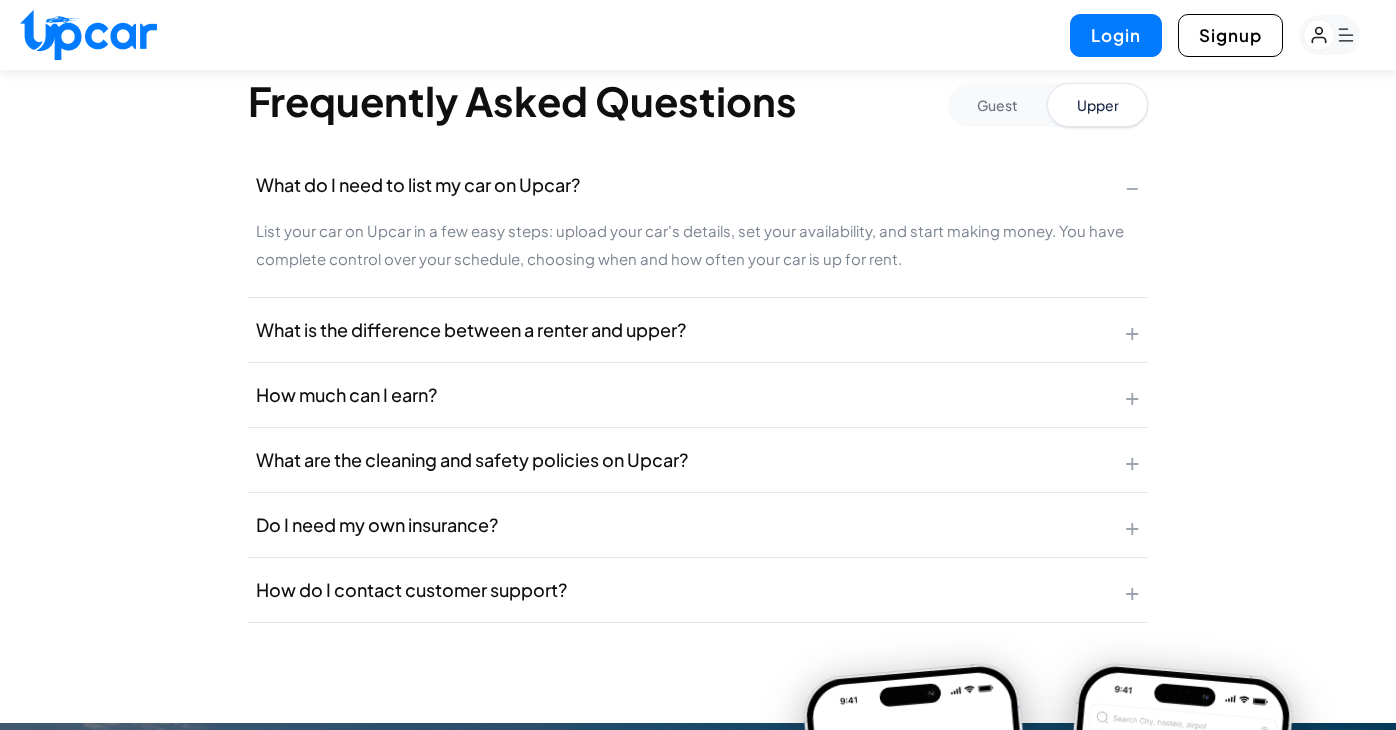 click on "Guest" at bounding box center [997, 105] 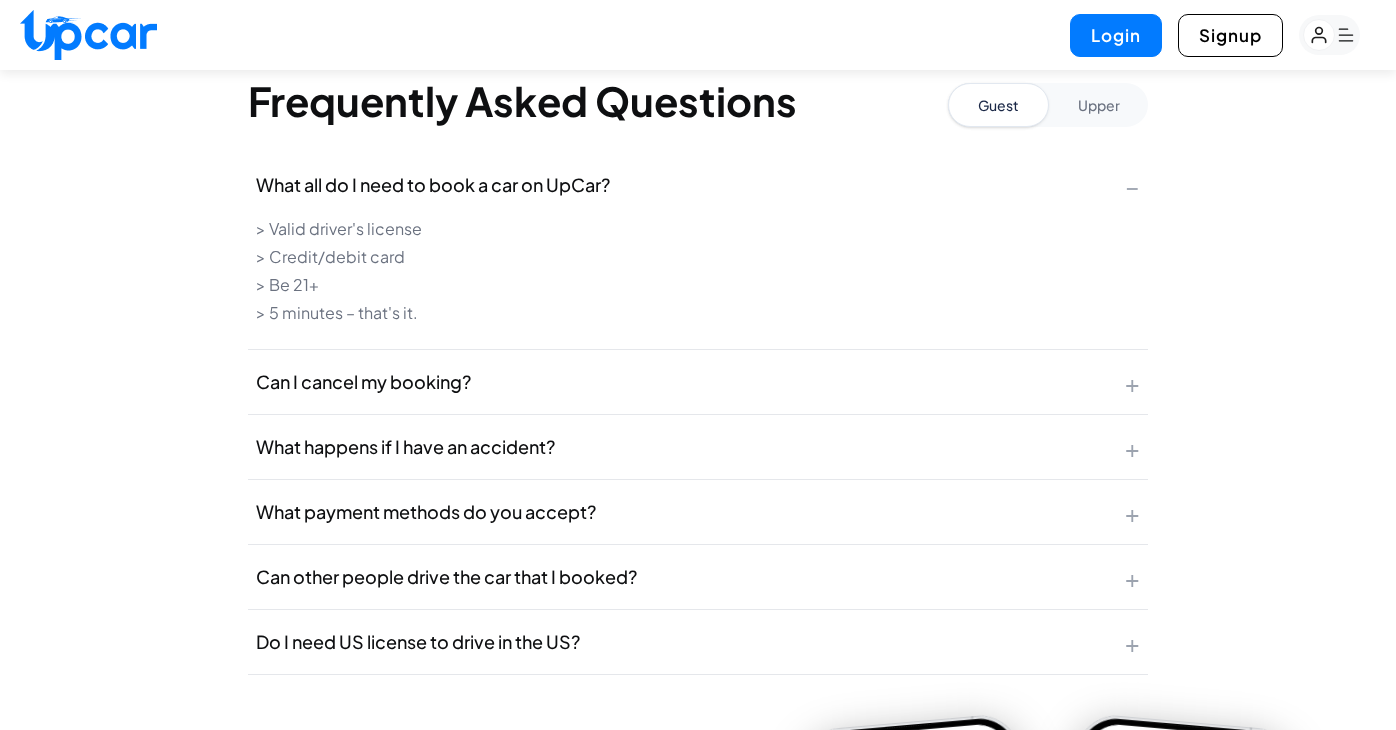 click on "**********" at bounding box center [698, -2585] 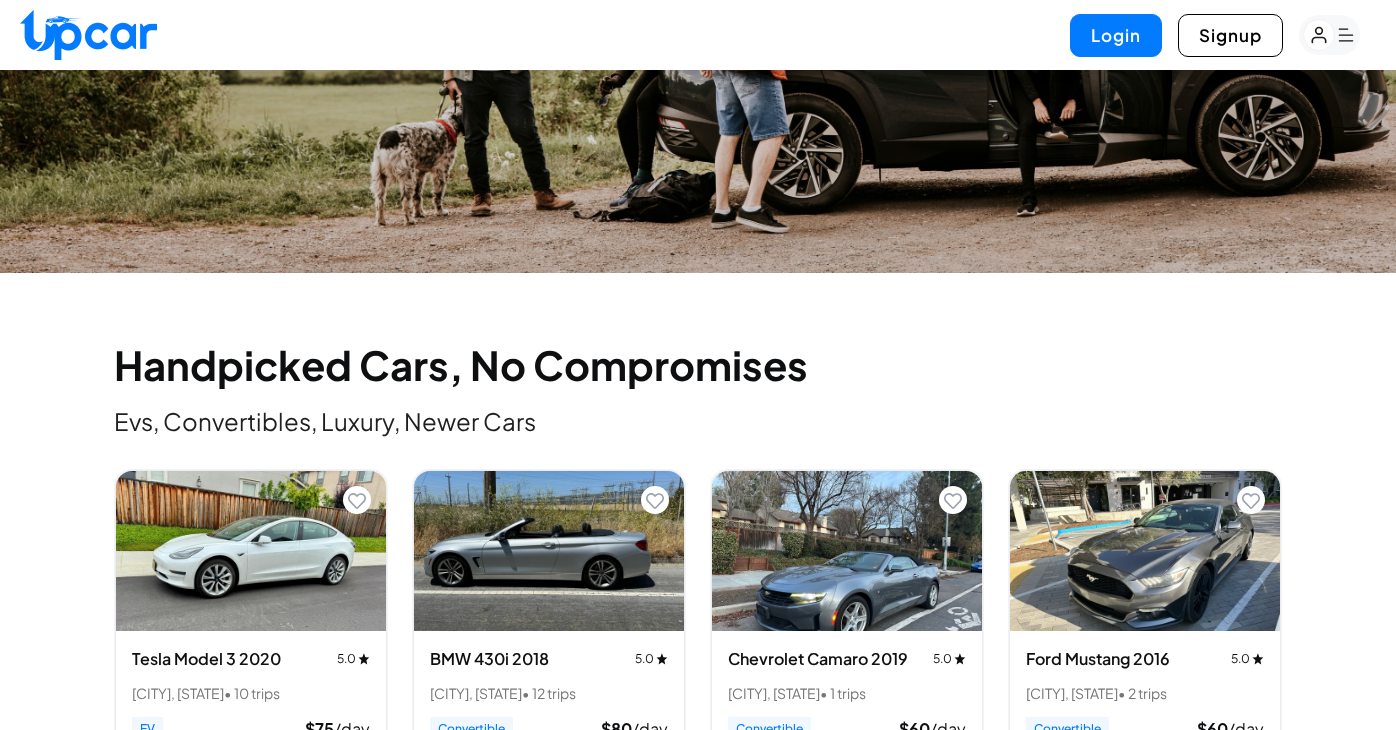 scroll, scrollTop: 0, scrollLeft: 0, axis: both 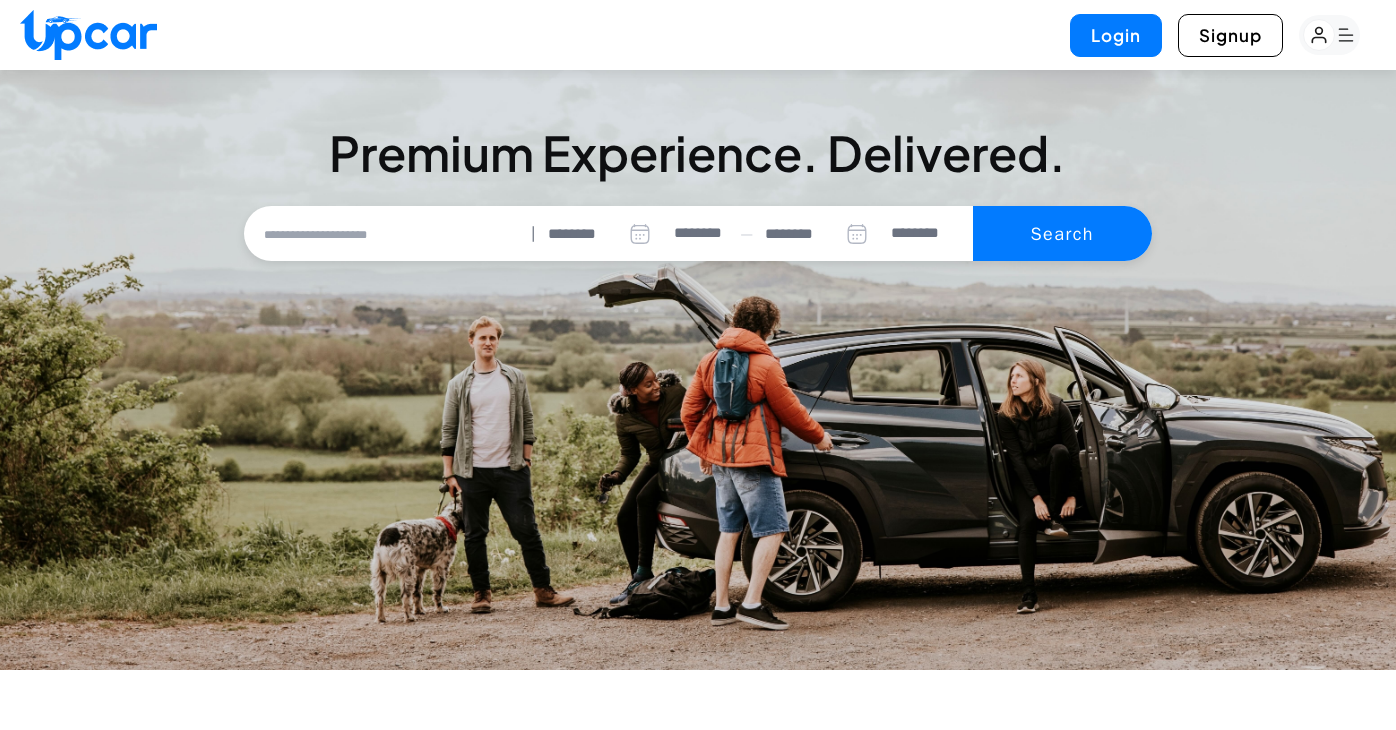 click at bounding box center (386, 234) 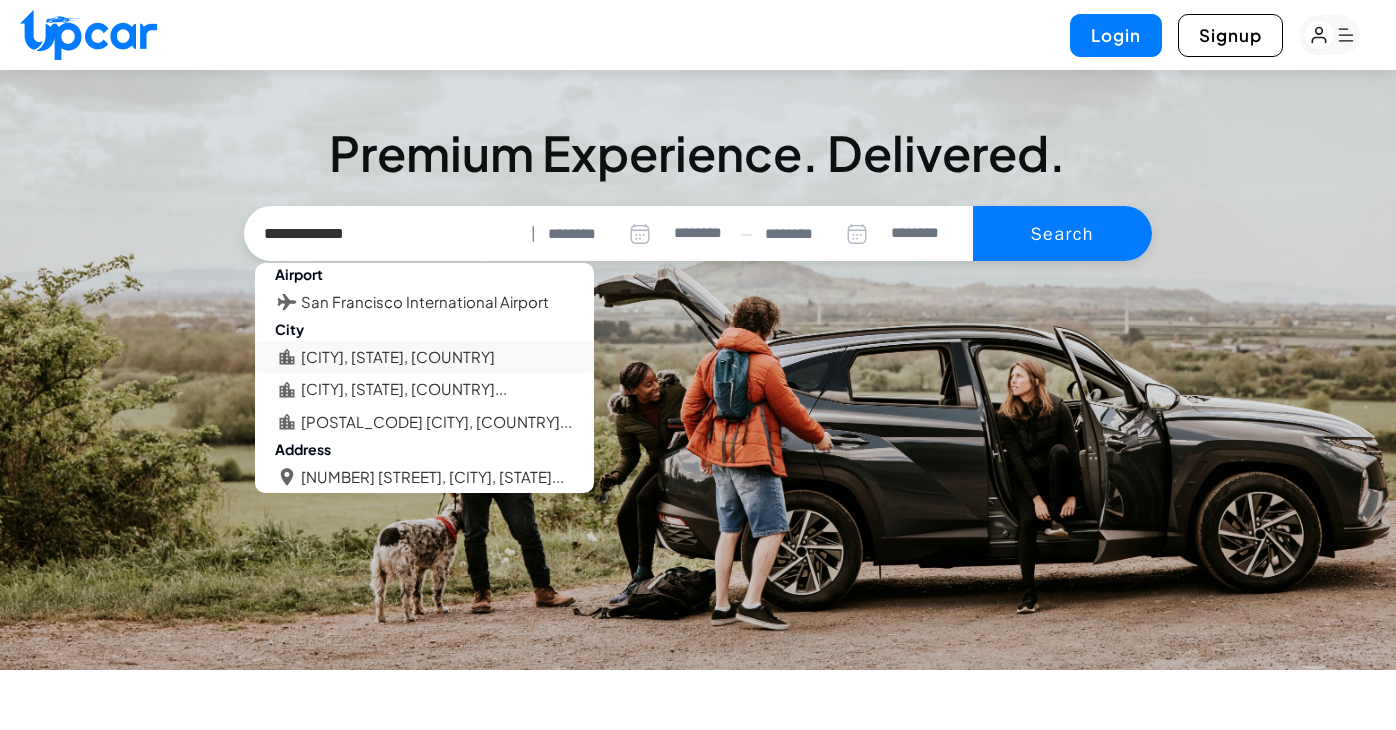 click on "[CITY], [STATE], [COUNTRY]" at bounding box center (398, 357) 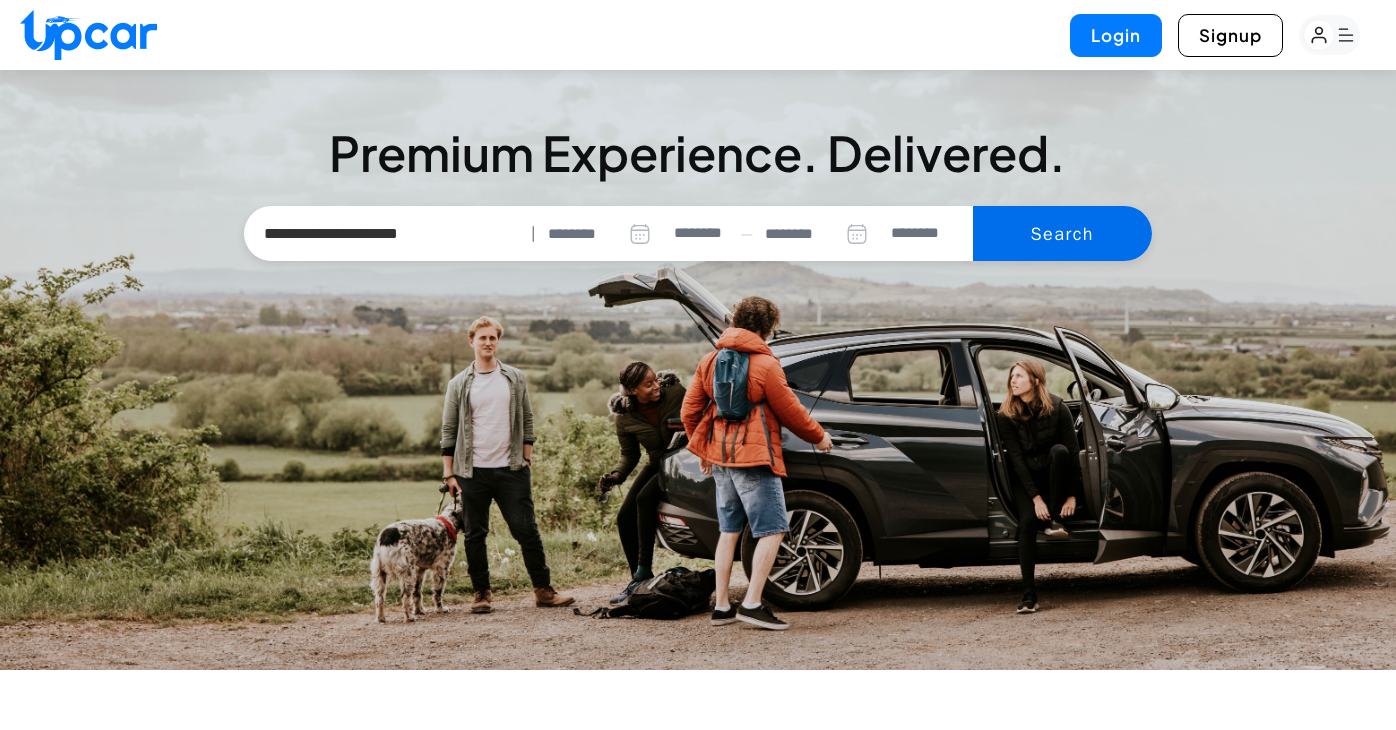 click on "Search" at bounding box center [1062, 234] 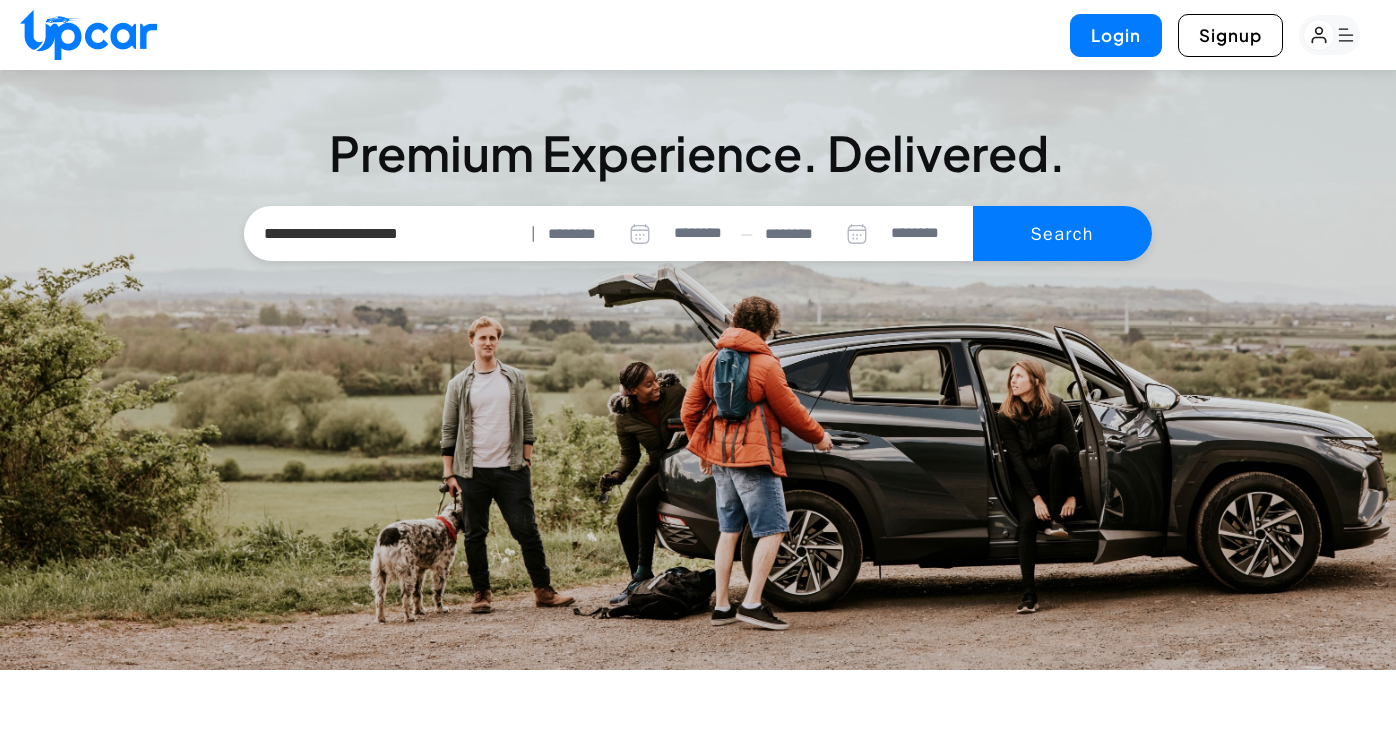 select on "********" 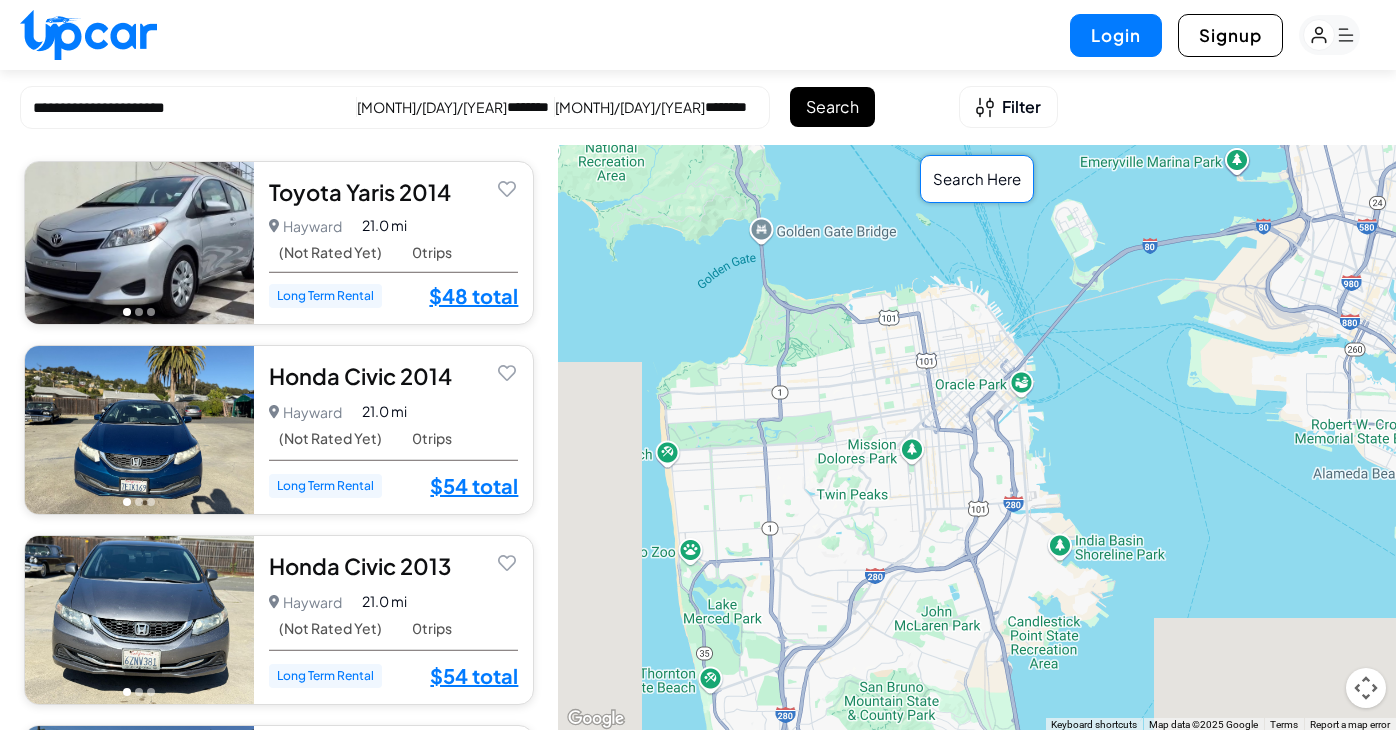 drag, startPoint x: 1102, startPoint y: 586, endPoint x: 1012, endPoint y: 495, distance: 127.98828 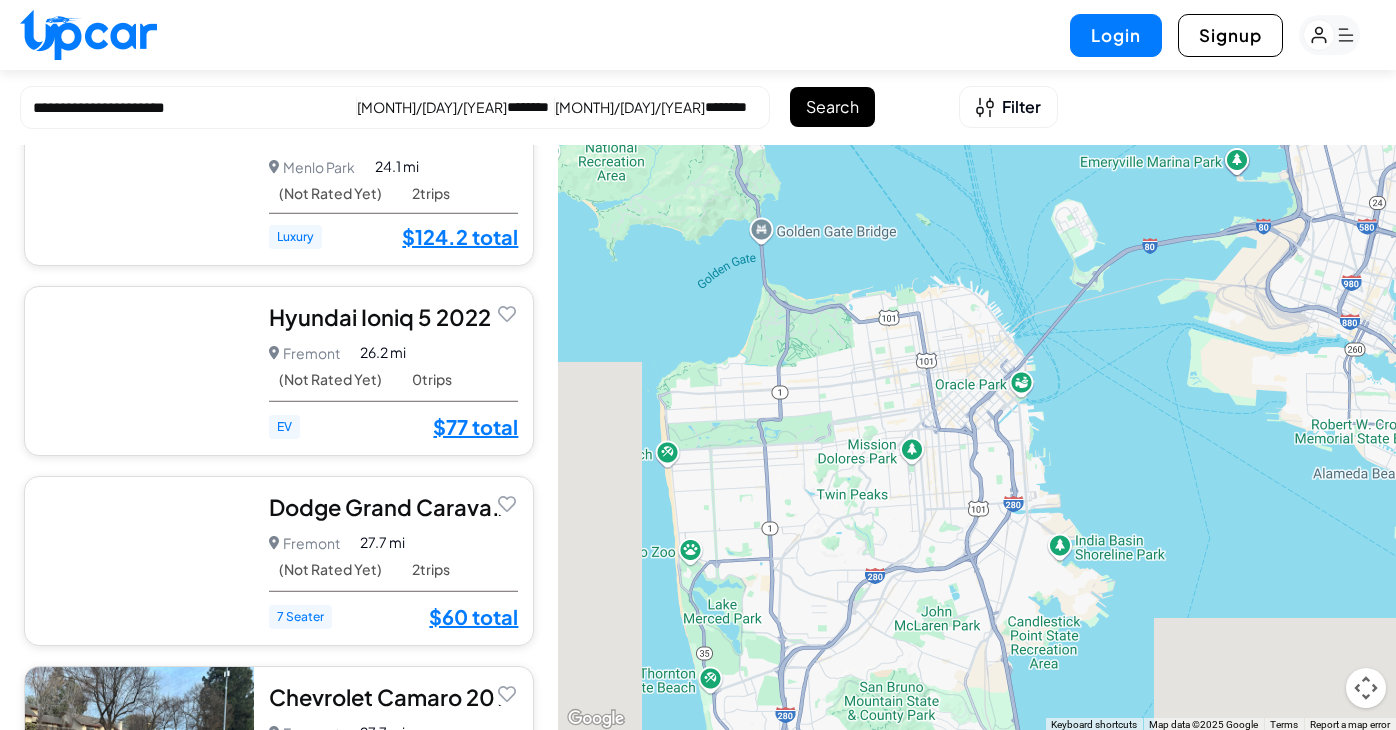 scroll, scrollTop: 3425, scrollLeft: 0, axis: vertical 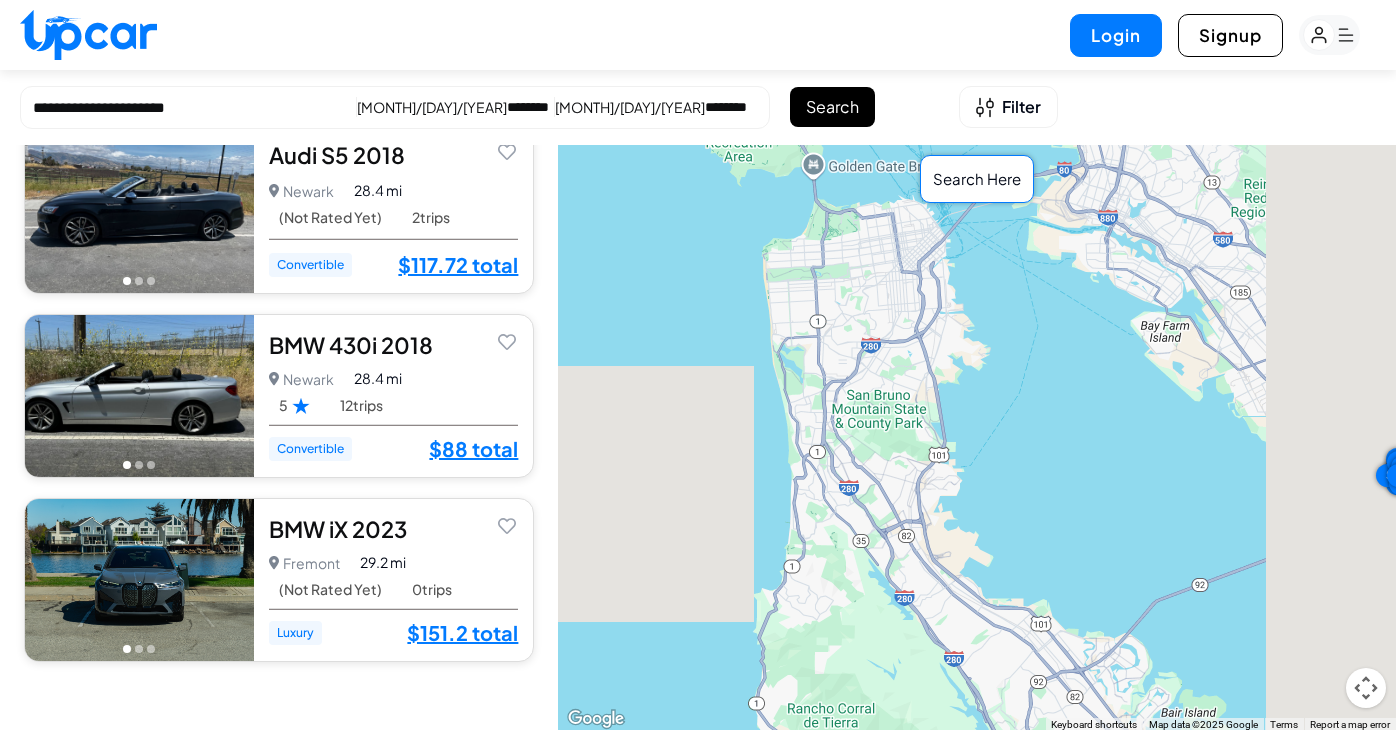 drag, startPoint x: 1233, startPoint y: 623, endPoint x: 1061, endPoint y: 452, distance: 242.53865 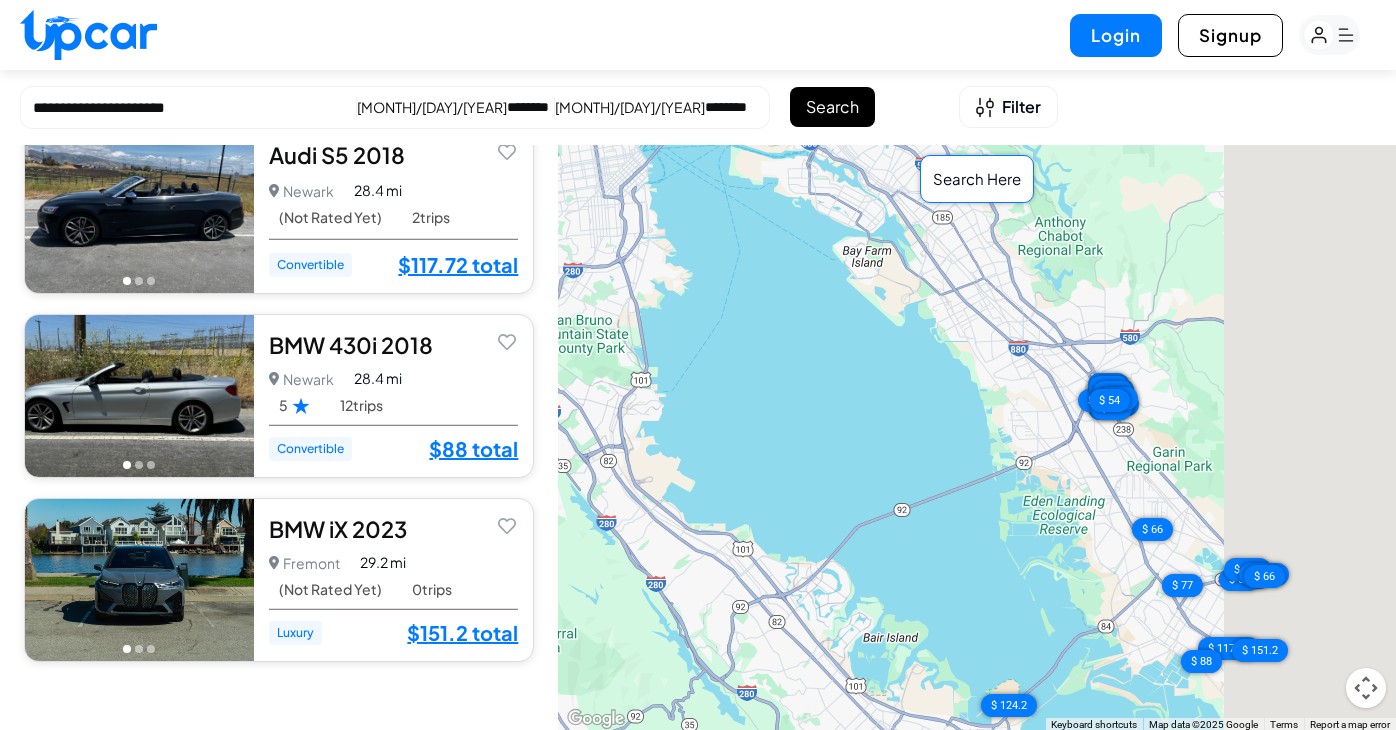 drag, startPoint x: 1047, startPoint y: 509, endPoint x: 747, endPoint y: 434, distance: 309.2329 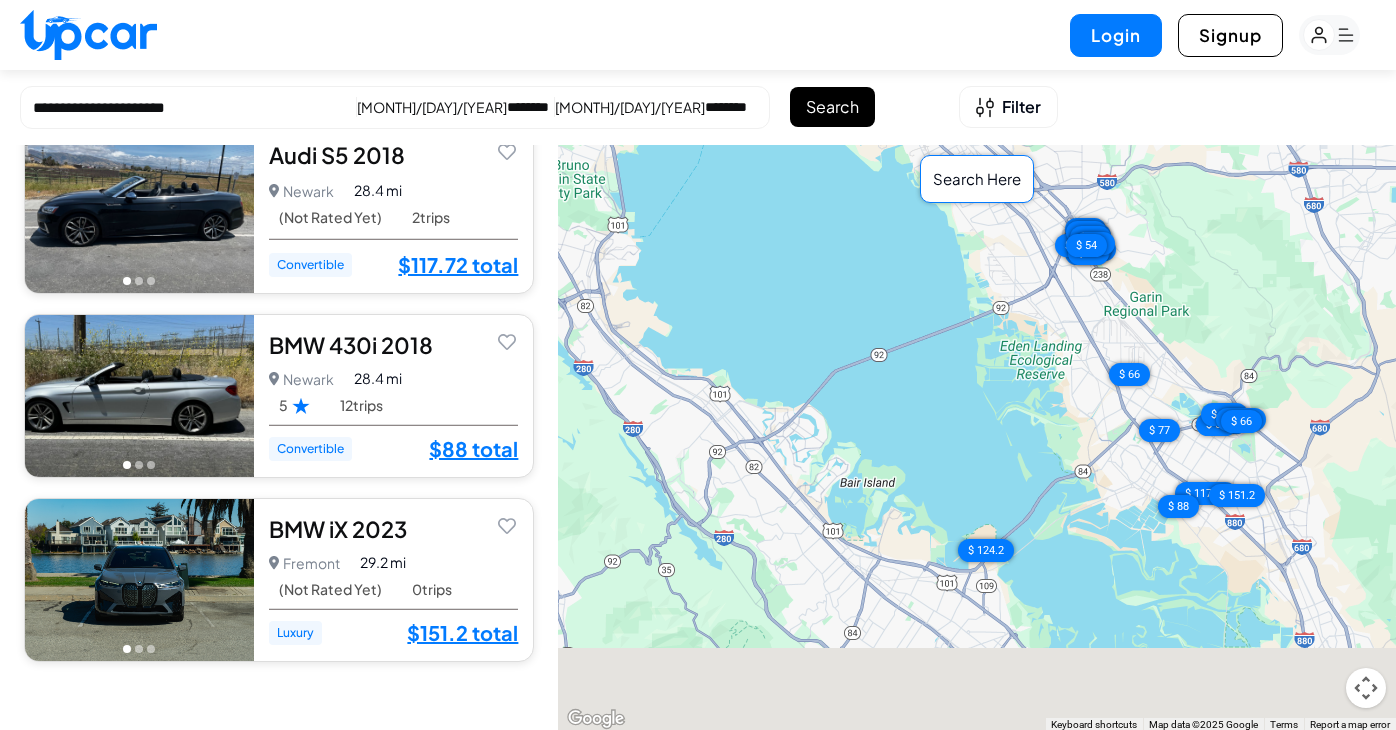 drag, startPoint x: 854, startPoint y: 537, endPoint x: 831, endPoint y: 378, distance: 160.6549 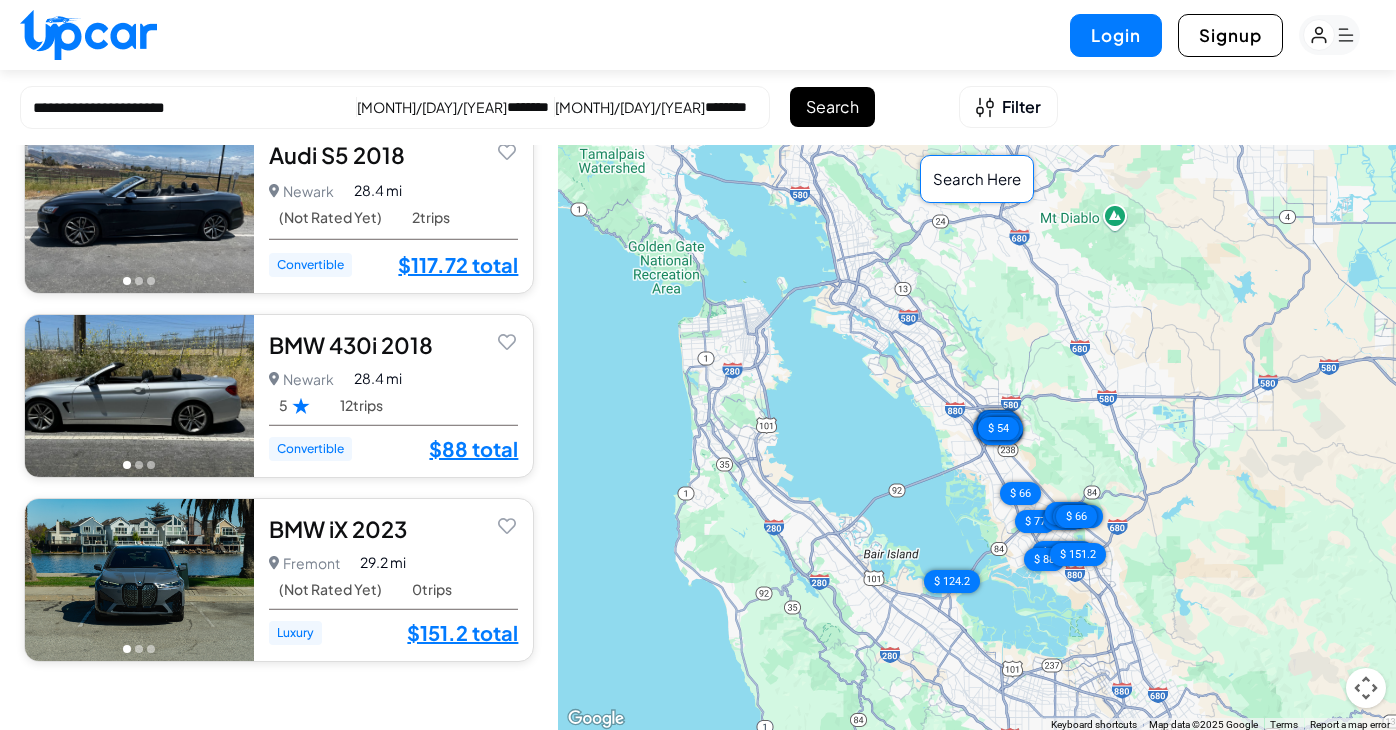 drag, startPoint x: 860, startPoint y: 452, endPoint x: 787, endPoint y: 550, distance: 122.20065 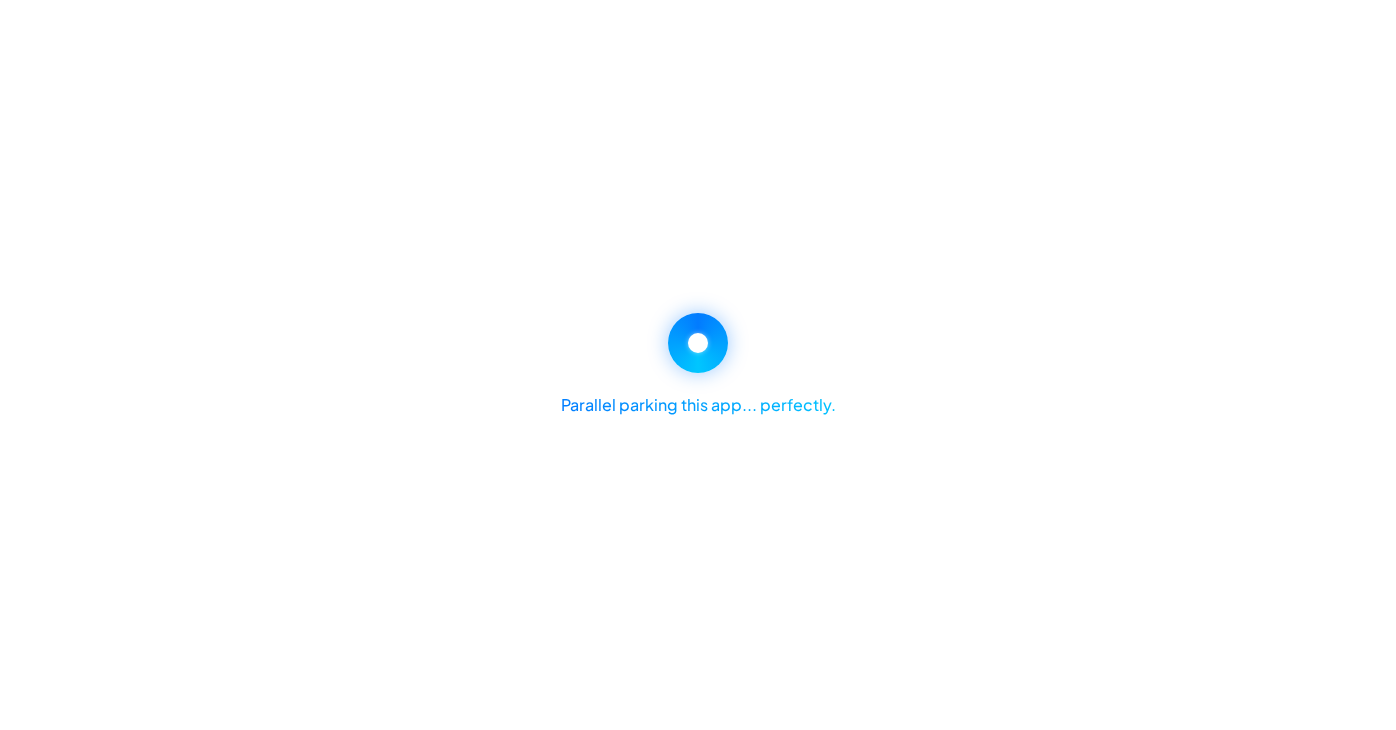 scroll, scrollTop: 0, scrollLeft: 0, axis: both 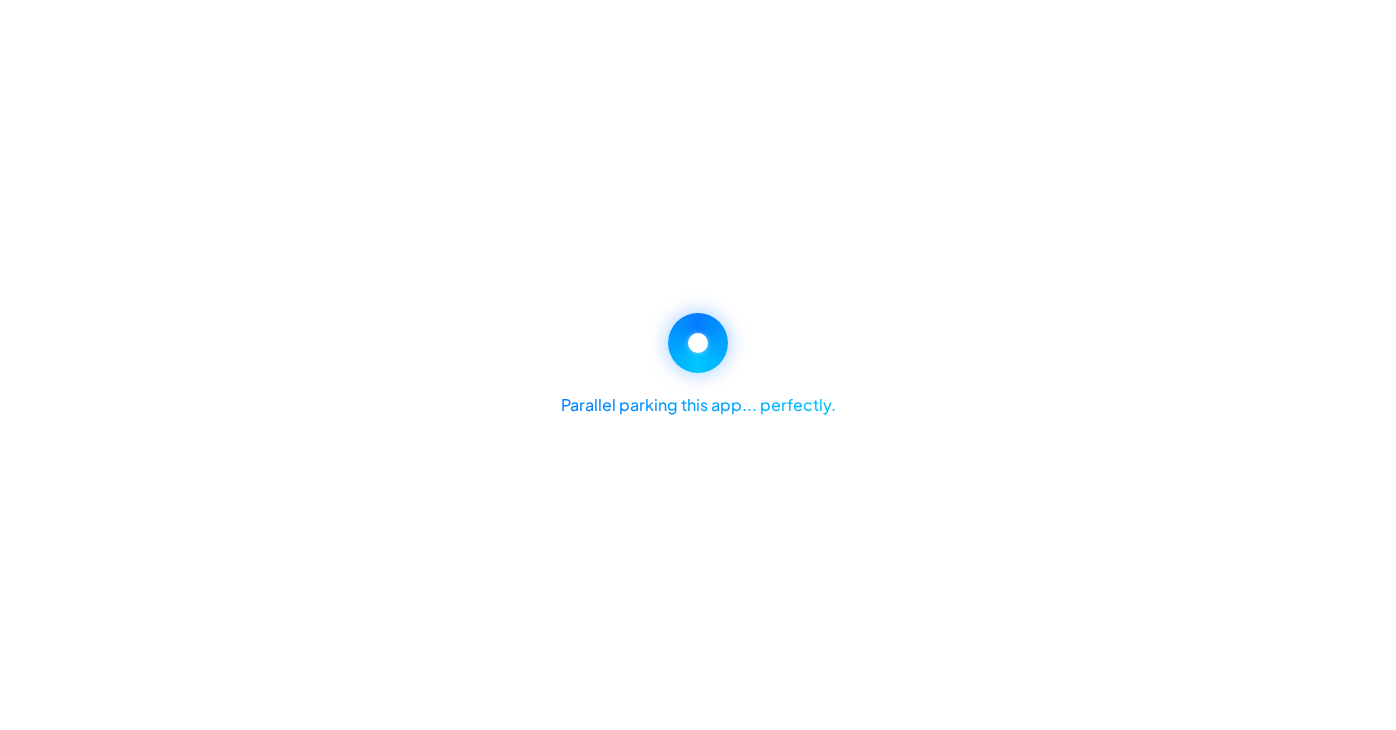 select on "********" 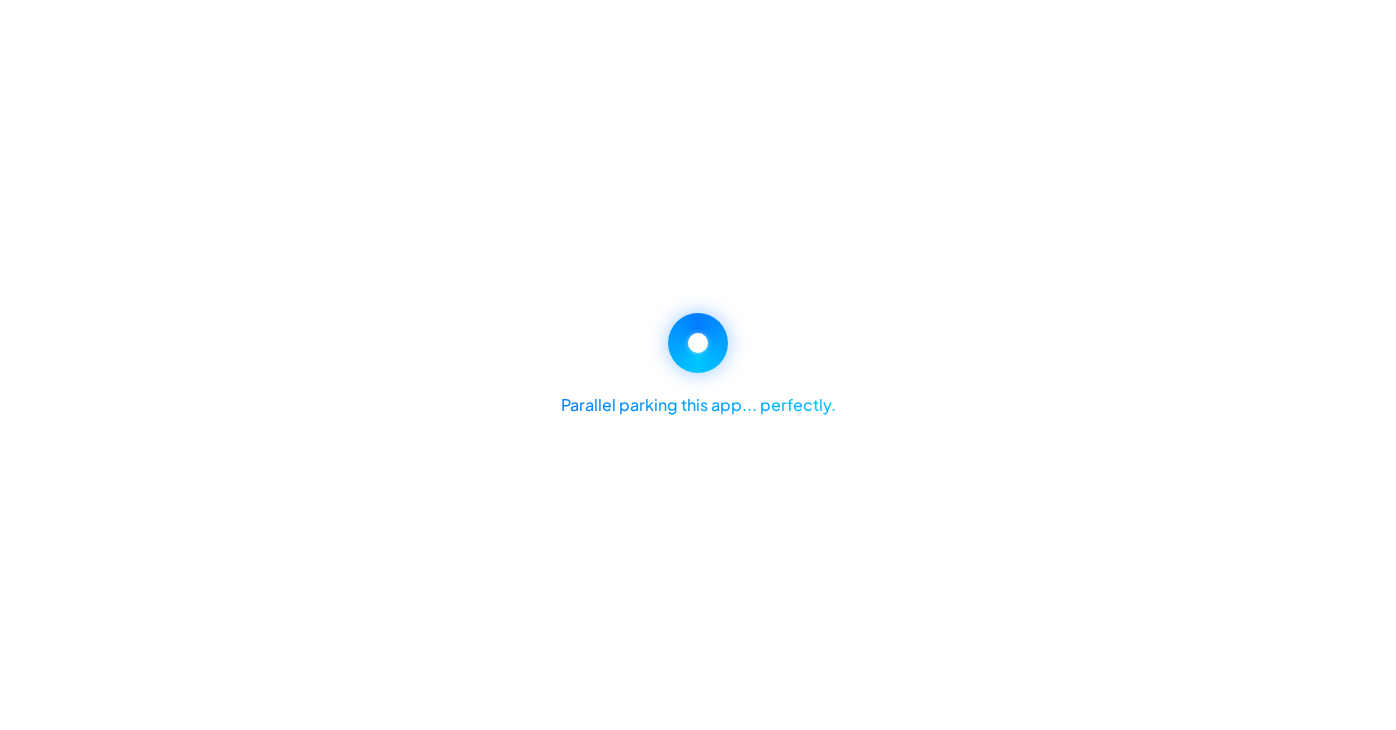 select on "********" 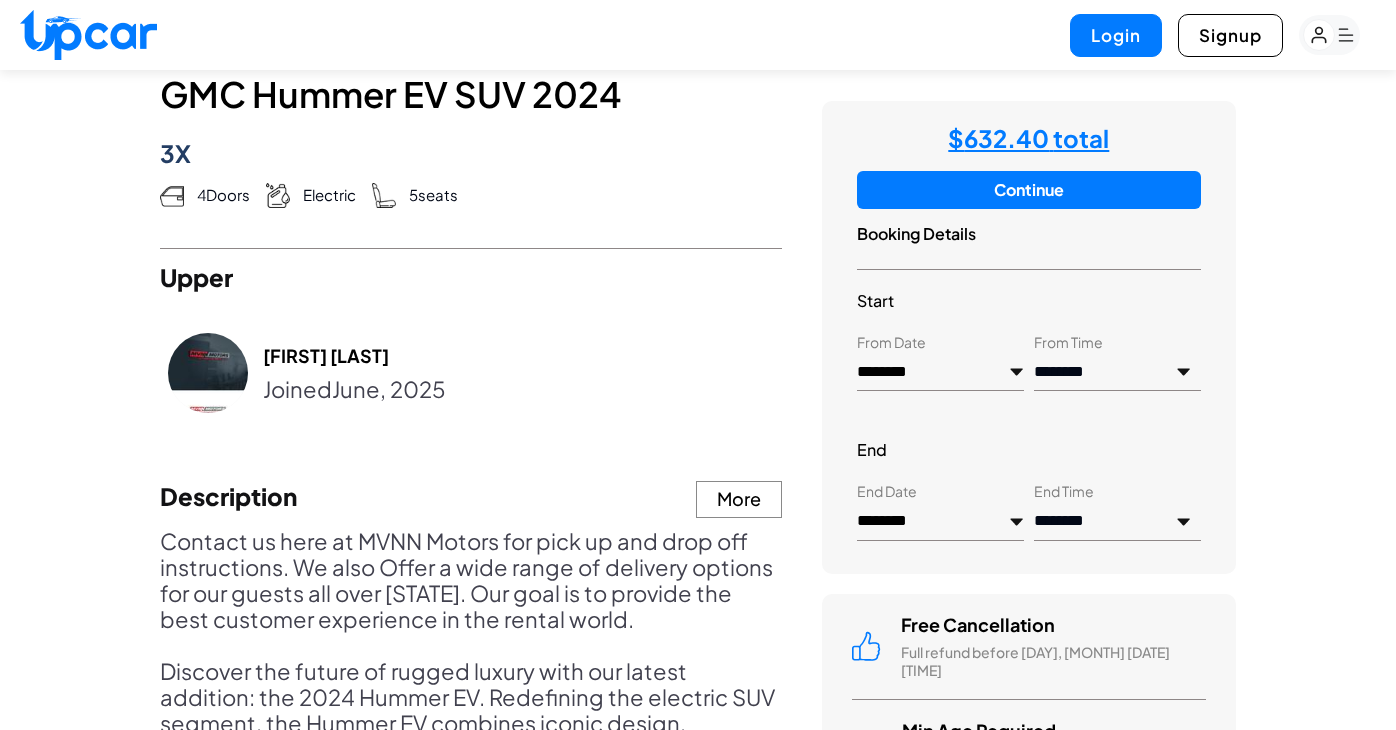 scroll, scrollTop: 0, scrollLeft: 0, axis: both 